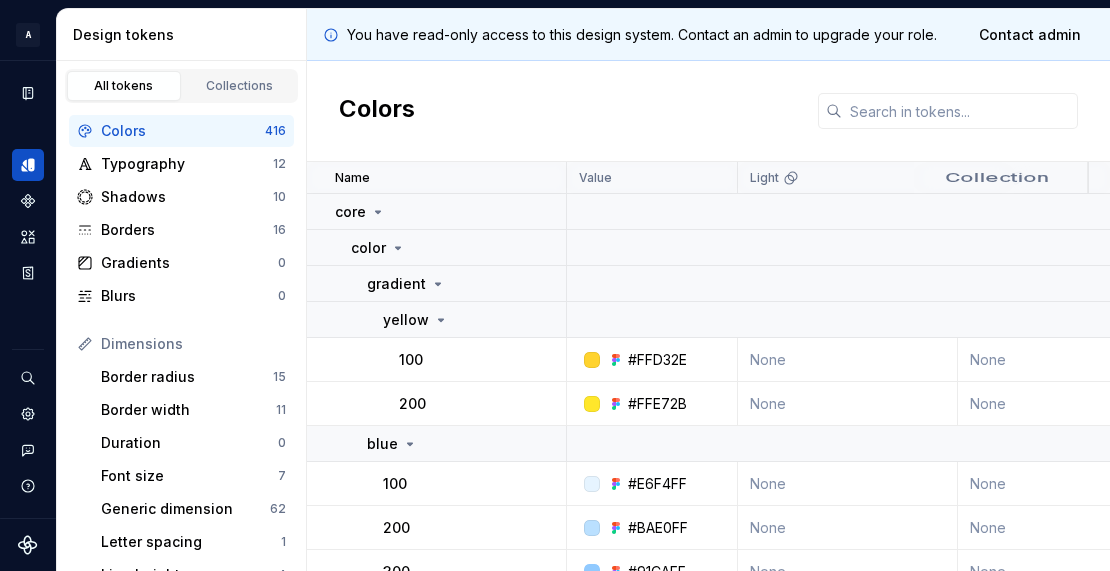 scroll, scrollTop: 0, scrollLeft: 0, axis: both 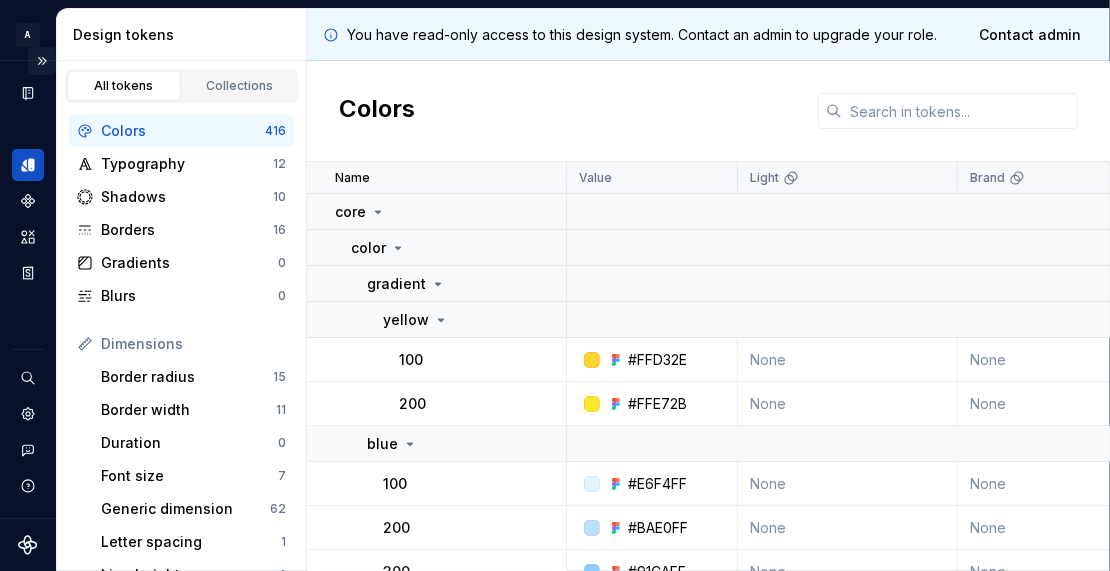 click at bounding box center [42, 61] 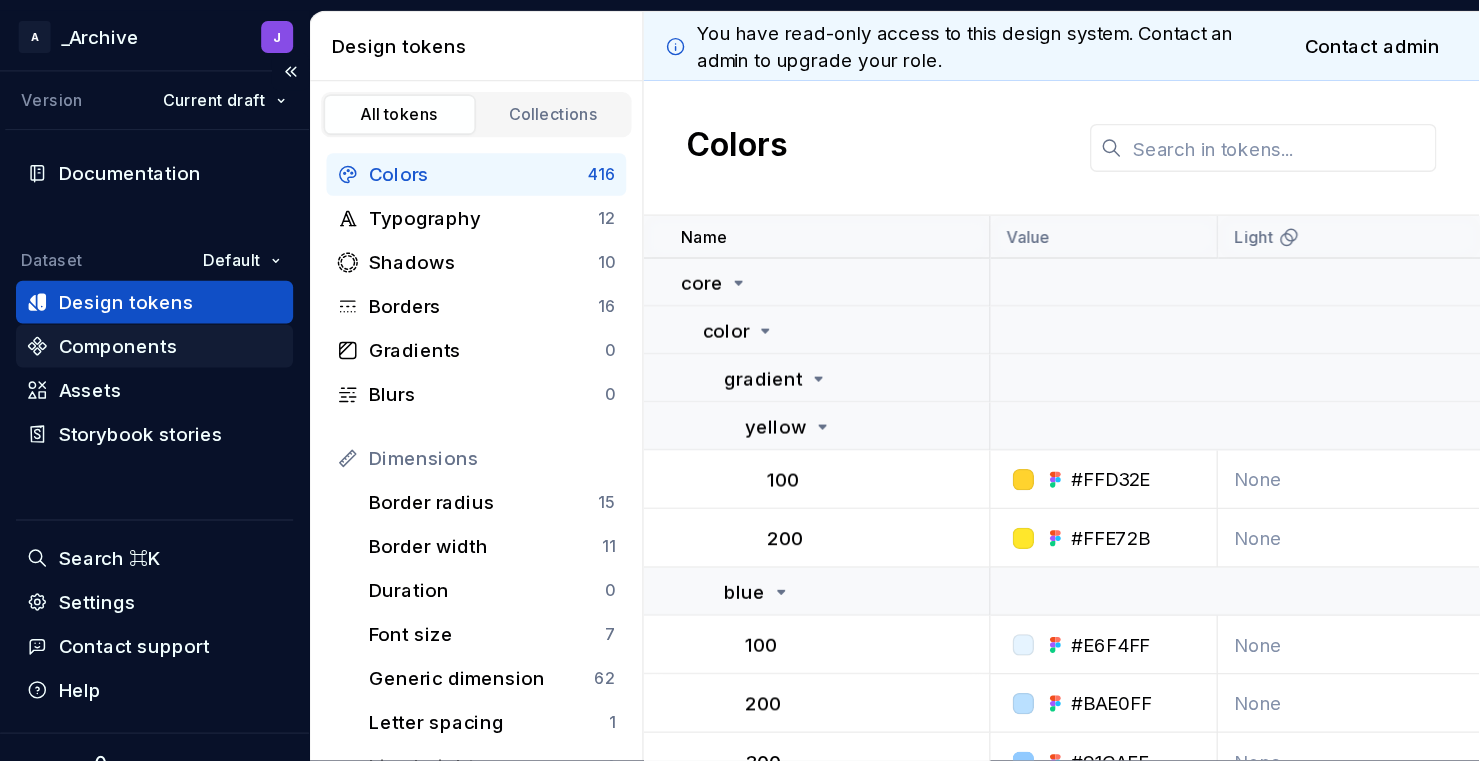 scroll, scrollTop: 0, scrollLeft: 0, axis: both 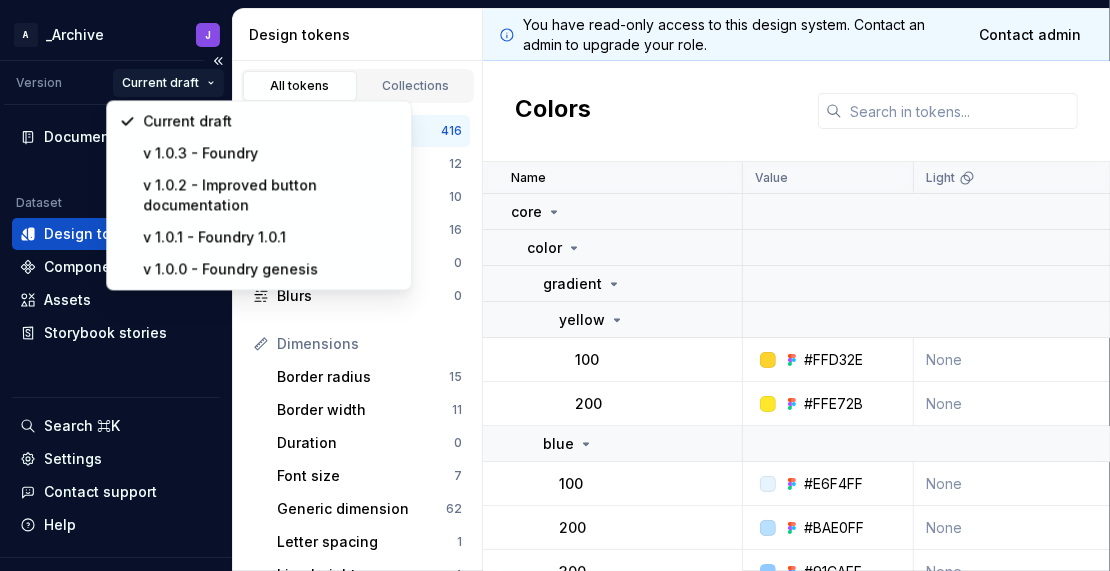 click on "A _Archive J Version Current draft Documentation Dataset Default Design tokens Components Assets Storybook stories Search ⌘K Settings Contact support Help Design tokens All tokens Collections Colors 416 Typography 12 Shadows 10 Borders 16 Gradients 0 Blurs 0 Dimensions Border radius 15 Border width 11 Duration 0 Font size 7 Generic dimension 62 Letter spacing 1 Line height 4 Opacity 6 Paragraph spacing 1 Size 18 Space 77 Z-index 0 Options Text decoration 2 Text case 2 Visibility 0 Strings Font family 2 Font weight/style 3 Generic string 1 Product copy 0 You have read-only access to this design system. Contact an admin to upgrade your role. Contact admin Colors Name Value Light Brand Collection Dark StyledLight StyledDark Token set Description Last updated core color gradient yellow 100 #FFD32E None None Core None None None None 5 months ago 200 #FFE72B None None Core None None None None 5 months ago blue 100 #E6F4FF None None Core None None None None 5 months ago 200 #BAE0FF None None Core None None None 10" at bounding box center (555, 285) 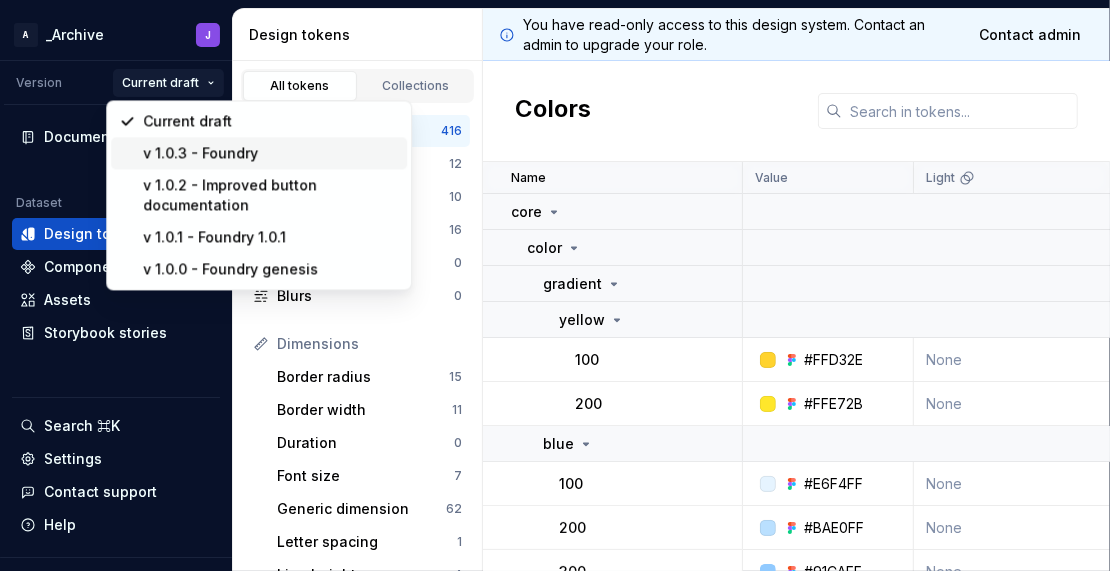 click on "v 1.0.3 - Foundry" at bounding box center [271, 153] 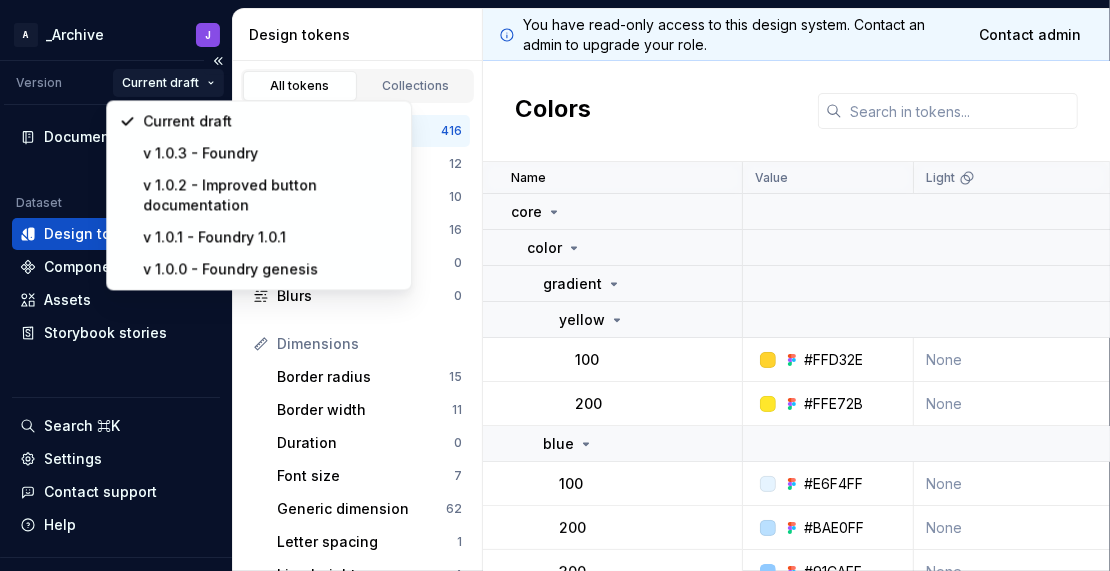 click on "A _Archive J Version Current draft Documentation Dataset Default Design tokens Components Assets Storybook stories Search ⌘K Settings Contact support Help Design tokens All tokens Collections Colors 416 Typography 12 Shadows 10 Borders 16 Gradients 0 Blurs 0 Dimensions Border radius 15 Border width 11 Duration 0 Font size 7 Generic dimension 62 Letter spacing 1 Line height 4 Opacity 6 Paragraph spacing 1 Size 18 Space 77 Z-index 0 Options Text decoration 2 Text case 2 Visibility 0 Strings Font family 2 Font weight/style 3 Generic string 1 Product copy 0 You have read-only access to this design system. Contact an admin to upgrade your role. Contact admin Colors Name Value Light Brand Collection Dark StyledLight StyledDark Token set Description Last updated core color gradient yellow 100 #FFD32E None None Core None None None None 5 months ago 200 #FFE72B None None Core None None None None 5 months ago blue 100 #E6F4FF None None Core None None None None 5 months ago 200 #BAE0FF None None Core None None None 10" at bounding box center (555, 285) 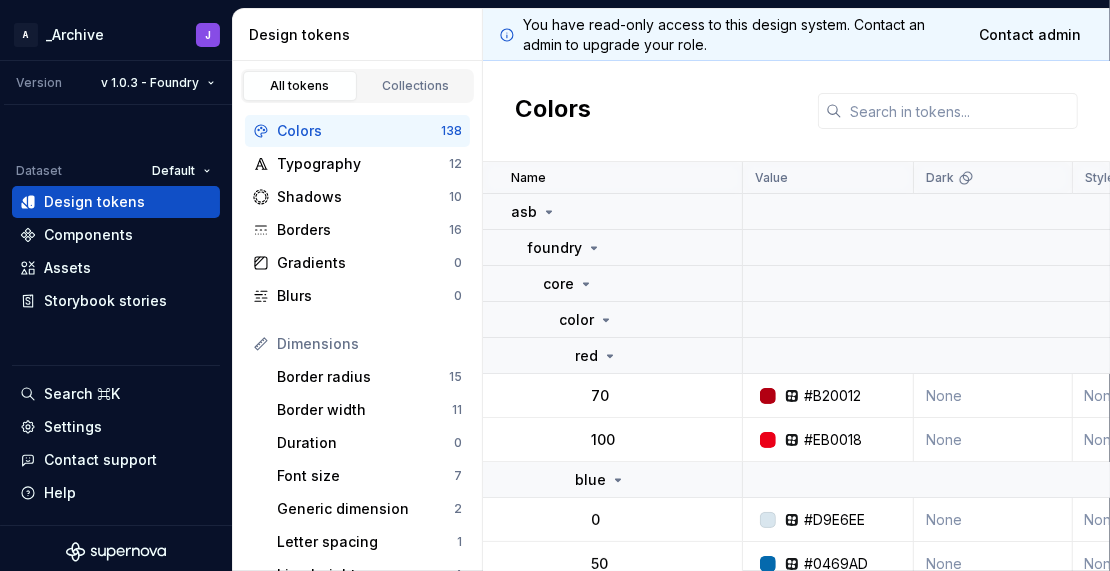 click on "All tokens" at bounding box center [300, 86] 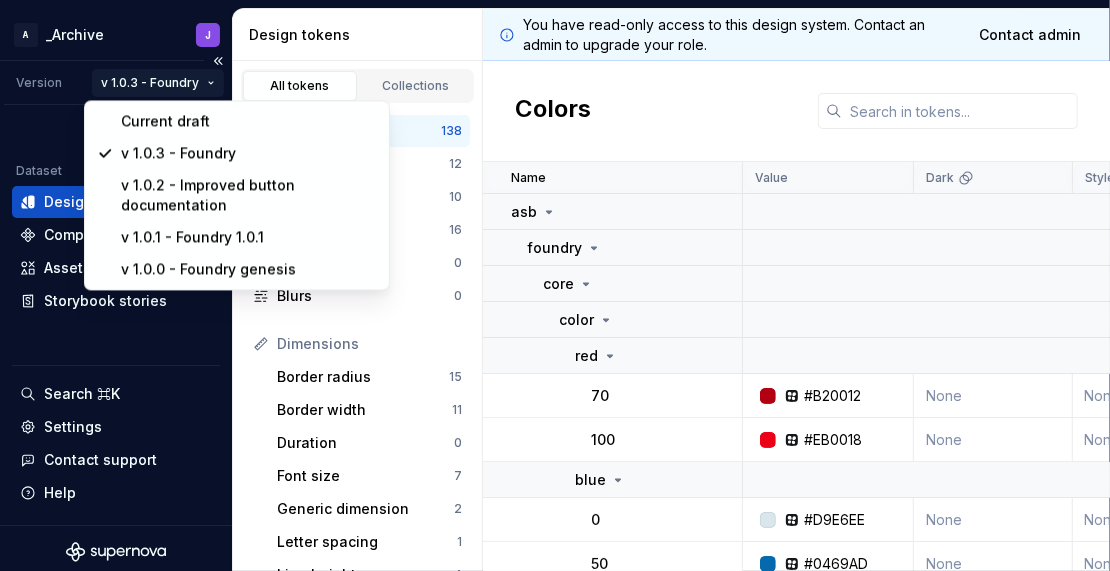 click on "A _Archive J Version v 1.0.3 - Foundry Dataset Default Design tokens Components Assets Storybook stories Search ⌘K Settings Contact support Help Design tokens All tokens Collections Colors 138 Typography 12 Shadows 10 Borders 16 Gradients 0 Blurs 0 Dimensions Border radius 15 Border width 11 Duration 0 Font size 7 Generic dimension 2 Letter spacing 1 Line height 4 Opacity 6 Paragraph spacing 1 Size 18 Space 77 Z-index 0 Options Text decoration 2 Text case 2 Visibility 0 Strings Font family 2 Font weight/style 3 Generic string 0 Product copy 0 You have read-only access to this design system. Contact an admin to upgrade your role. Contact admin Colors Name Value Dark StyledLight StyledDark Token set Description Last updated asb foundry core color red 70 #B20012 None None None None almost 2 years ago 100 #EB0018 None None None None almost 2 years ago blue 0 #D9E6EE None None None None almost 2 years ago 50 #0469AD None None None None ghost blue almost 2 years ago 70 #007ACC None None None None 100 #0099FF" at bounding box center [555, 285] 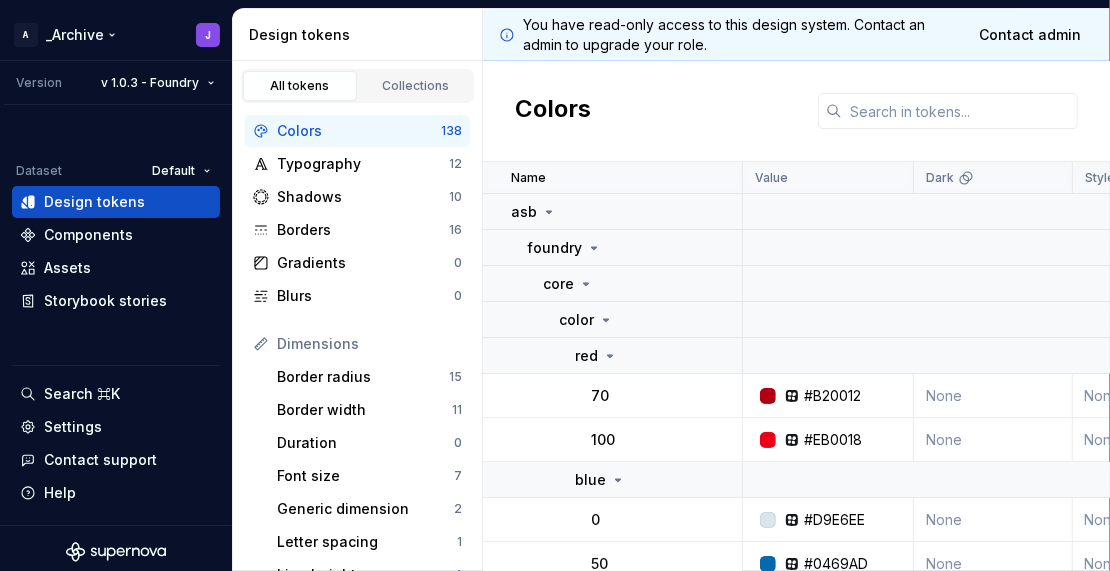 click on "A _Archive J Version v 1.0.3 - Foundry Dataset Default Design tokens Components Assets Storybook stories Search ⌘K Settings Contact support Help Design tokens All tokens Collections Colors 138 Typography 12 Shadows 10 Borders 16 Gradients 0 Blurs 0 Dimensions Border radius 15 Border width 11 Duration 0 Font size 7 Generic dimension 2 Letter spacing 1 Line height 4 Opacity 6 Paragraph spacing 1 Size 18 Space 77 Z-index 0 Options Text decoration 2 Text case 2 Visibility 0 Strings Font family 2 Font weight/style 3 Generic string 0 Product copy 0 You have read-only access to this design system. Contact an admin to upgrade your role. Contact admin Colors Name Value Dark StyledLight StyledDark Token set Description Last updated asb foundry core color red 70 #B20012 None None None None almost 2 years ago 100 #EB0018 None None None None almost 2 years ago blue 0 #D9E6EE None None None None almost 2 years ago 50 #0469AD None None None None ghost blue almost 2 years ago 70 #007ACC None None None None 100 #0099FF" at bounding box center [555, 285] 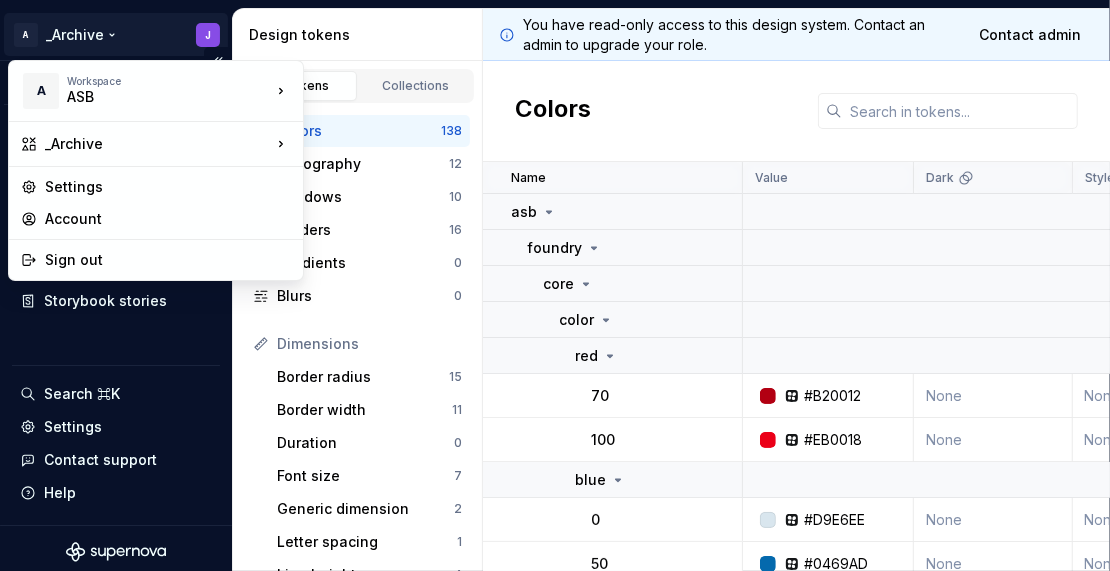 click on "A _Archive J Version v 1.0.3 - Foundry Dataset Default Design tokens Components Assets Storybook stories Search ⌘K Settings Contact support Help Design tokens All tokens Collections Colors 138 Typography 12 Shadows 10 Borders 16 Gradients 0 Blurs 0 Dimensions Border radius 15 Border width 11 Duration 0 Font size 7 Generic dimension 2 Letter spacing 1 Line height 4 Opacity 6 Paragraph spacing 1 Size 18 Space 77 Z-index 0 Options Text decoration 2 Text case 2 Visibility 0 Strings Font family 2 Font weight/style 3 Generic string 0 Product copy 0 You have read-only access to this design system. Contact an admin to upgrade your role. Contact admin Colors Name Value Dark StyledLight StyledDark Token set Description Last updated asb foundry core color red 70 #B20012 None None None None almost 2 years ago 100 #EB0018 None None None None almost 2 years ago blue 0 #D9E6EE None None None None almost 2 years ago 50 #0469AD None None None None ghost blue almost 2 years ago 70 #007ACC None None None None 100 #0099FF A" at bounding box center (555, 285) 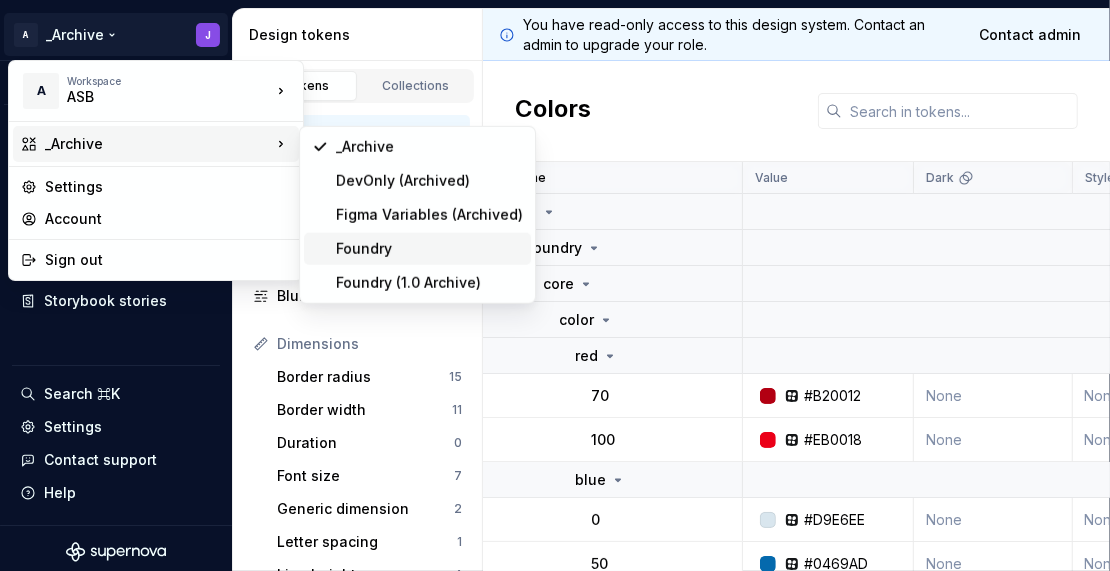 click on "Foundry" at bounding box center [429, 249] 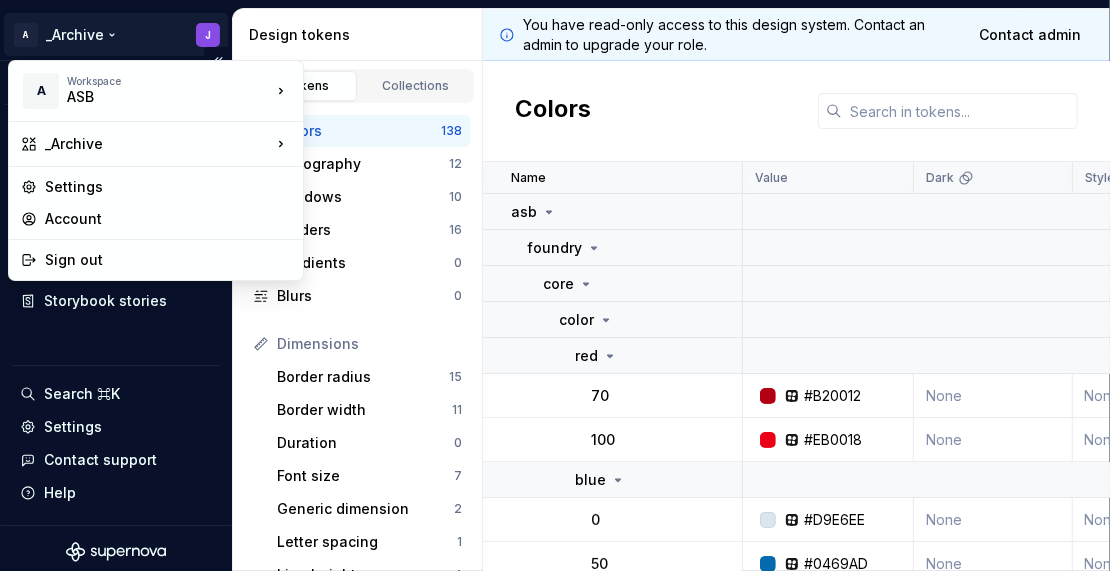 click on "A _Archive J Version v 1.0.3 - Foundry Dataset Default Design tokens Components Assets Storybook stories Search ⌘K Settings Contact support Help Design tokens All tokens Collections Colors 138 Typography 12 Shadows 10 Borders 16 Gradients 0 Blurs 0 Dimensions Border radius 15 Border width 11 Duration 0 Font size 7 Generic dimension 2 Letter spacing 1 Line height 4 Opacity 6 Paragraph spacing 1 Size 18 Space 77 Z-index 0 Options Text decoration 2 Text case 2 Visibility 0 Strings Font family 2 Font weight/style 3 Generic string 0 Product copy 0 You have read-only access to this design system. Contact an admin to upgrade your role. Contact admin Colors Name Value Dark StyledLight StyledDark Token set Description Last updated asb foundry core color red 70 #B20012 None None None None almost 2 years ago 100 #EB0018 None None None None almost 2 years ago blue 0 #D9E6EE None None None None almost 2 years ago 50 #0469AD None None None None ghost blue almost 2 years ago 70 #007ACC None None None None 100 #0099FF A" at bounding box center (555, 285) 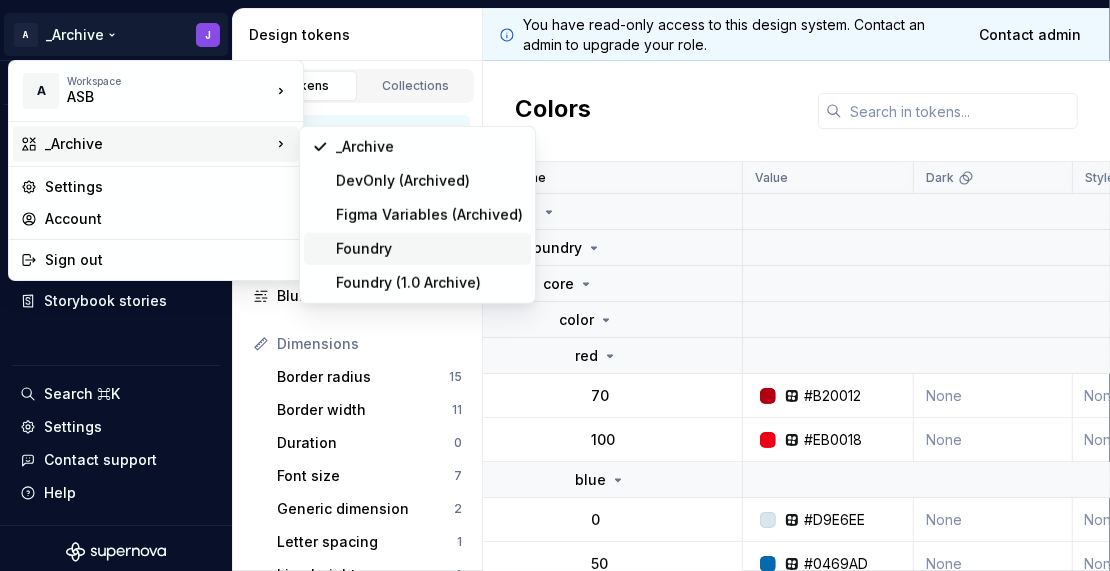 click on "Foundry" at bounding box center (429, 249) 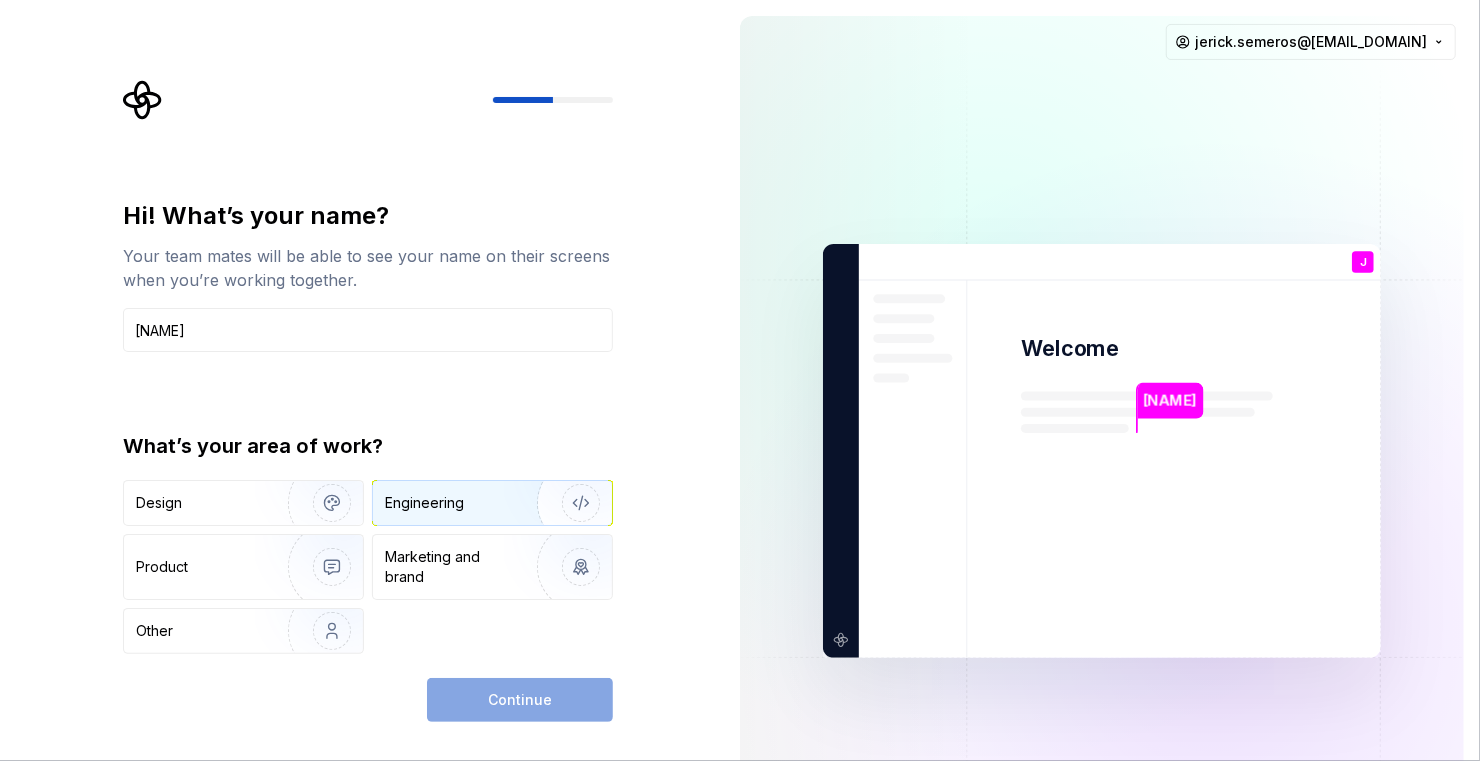 type on "[NAME]" 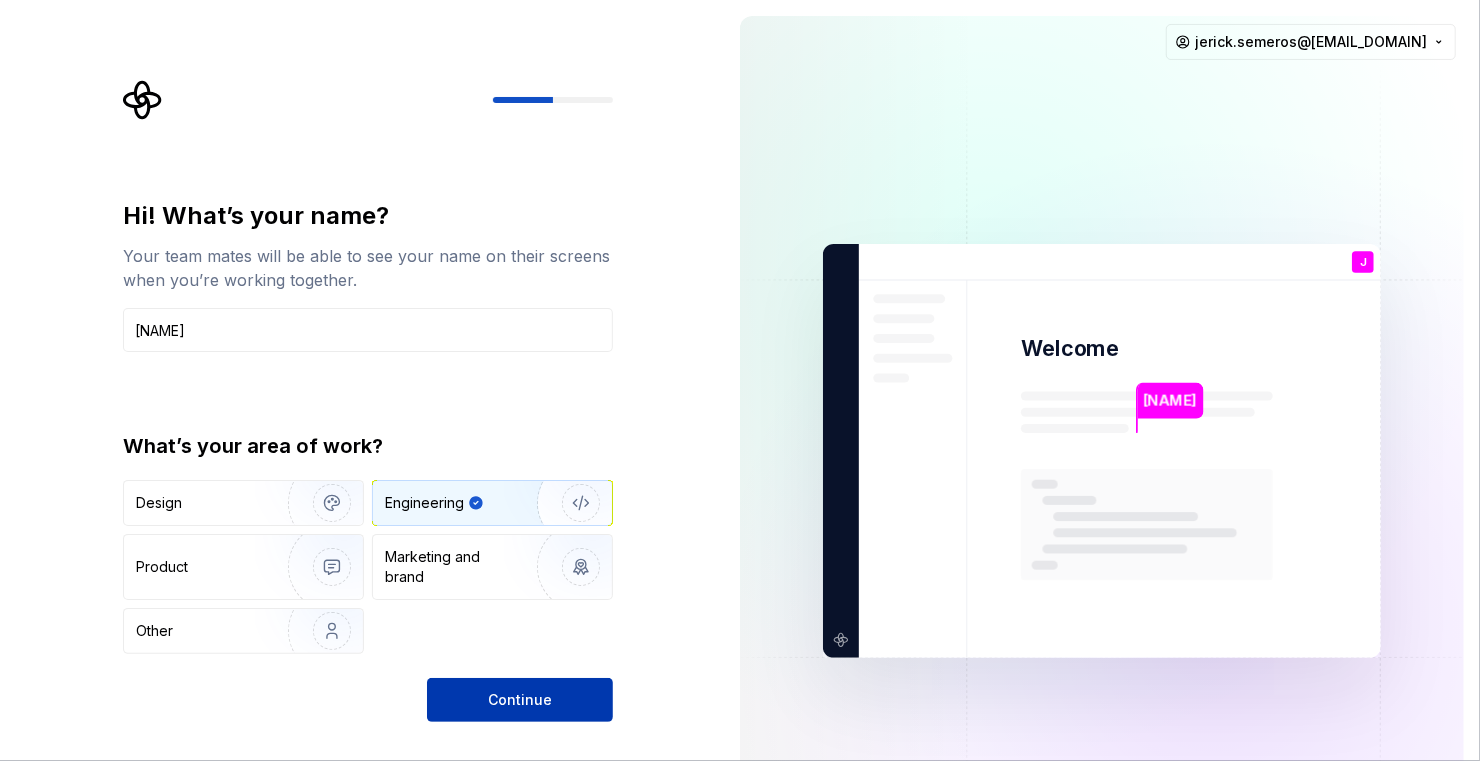click on "Continue" at bounding box center [520, 700] 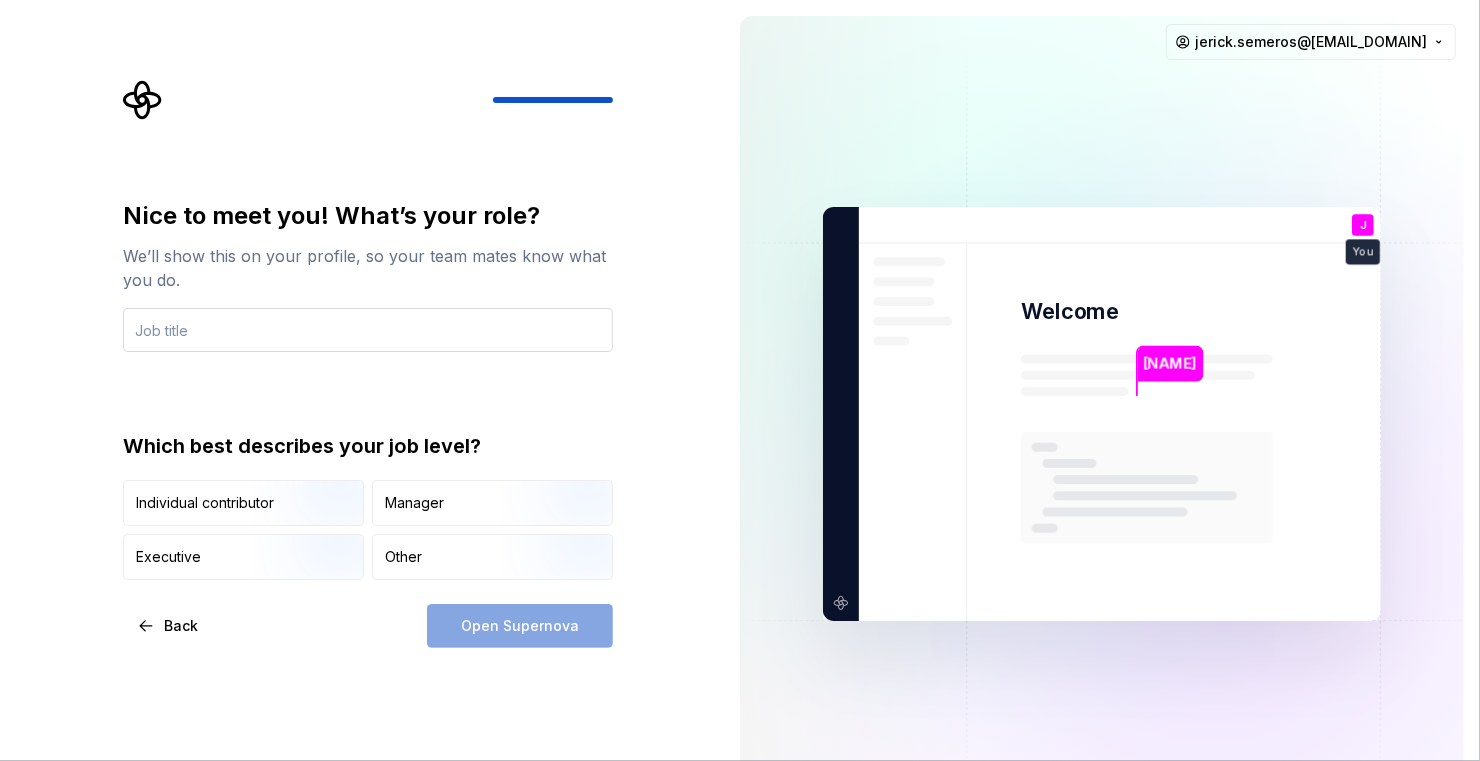 click at bounding box center [368, 330] 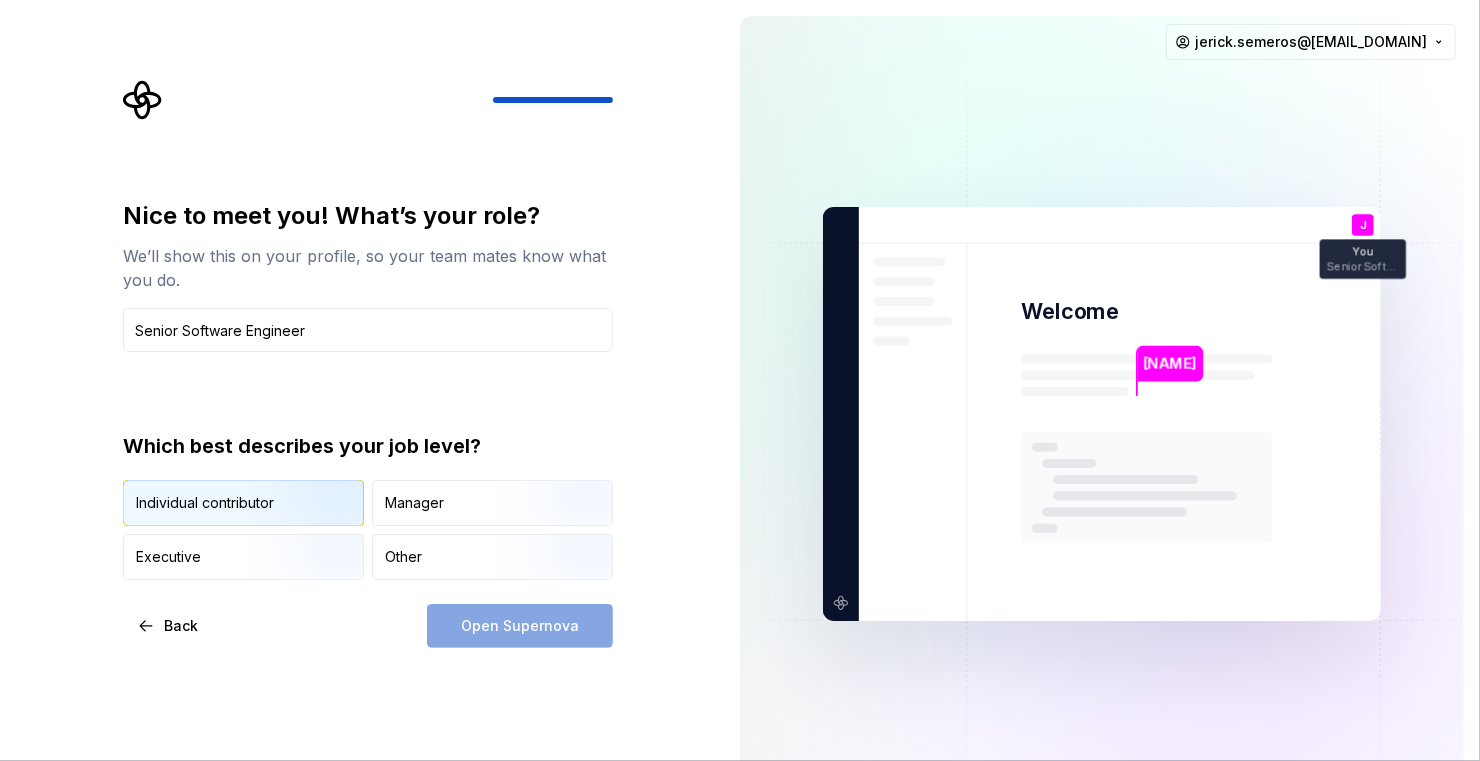 type on "Senior Software Engineer" 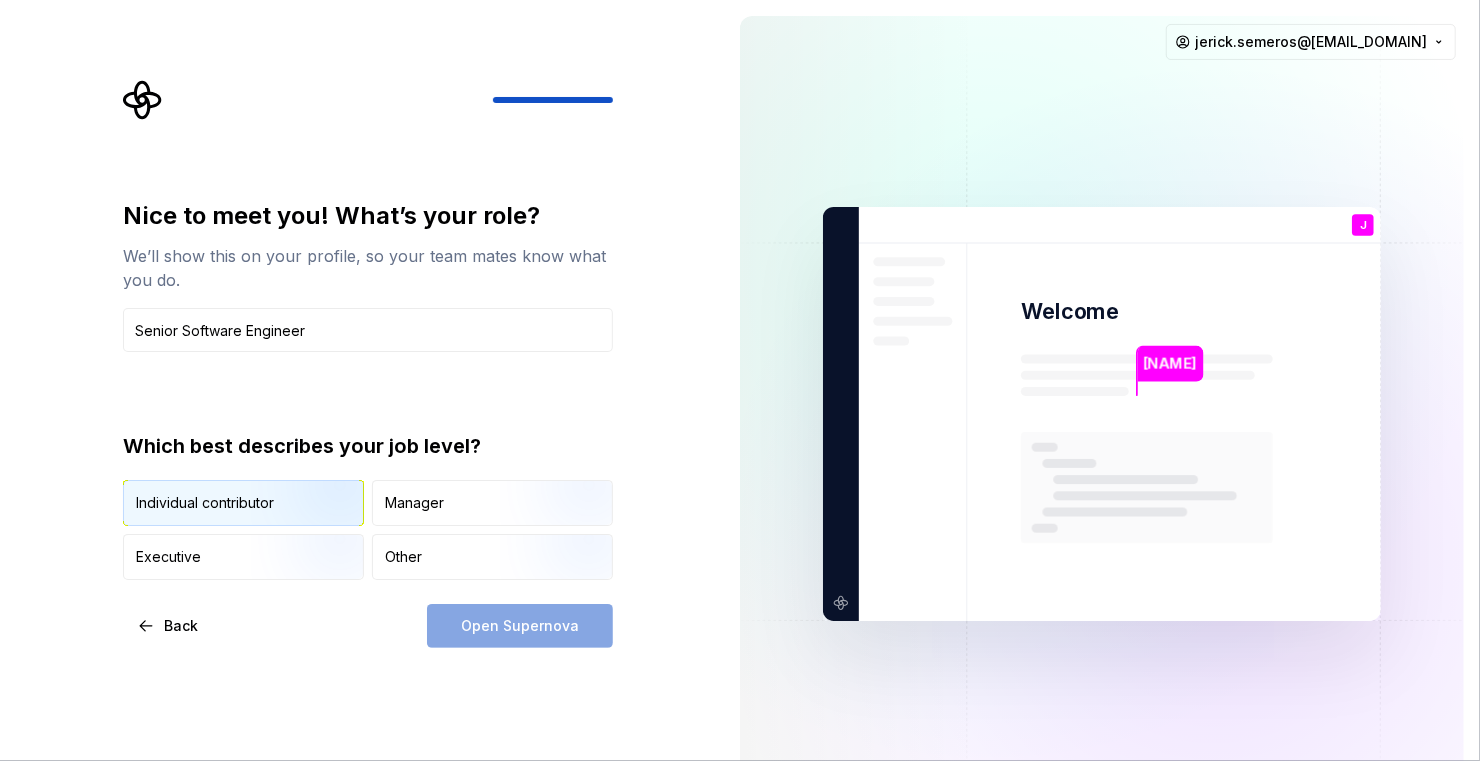 click at bounding box center (315, 528) 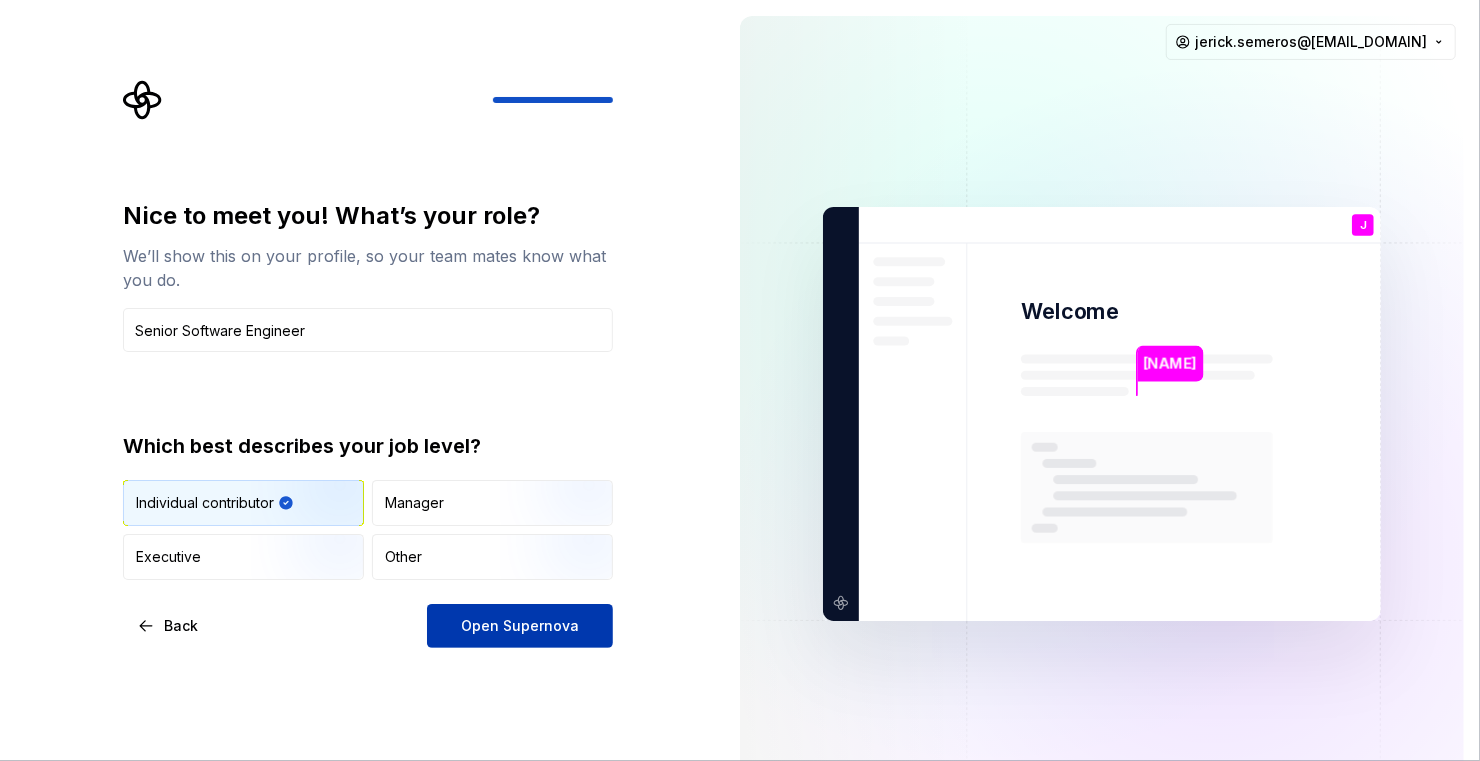 click on "Open Supernova" at bounding box center [520, 626] 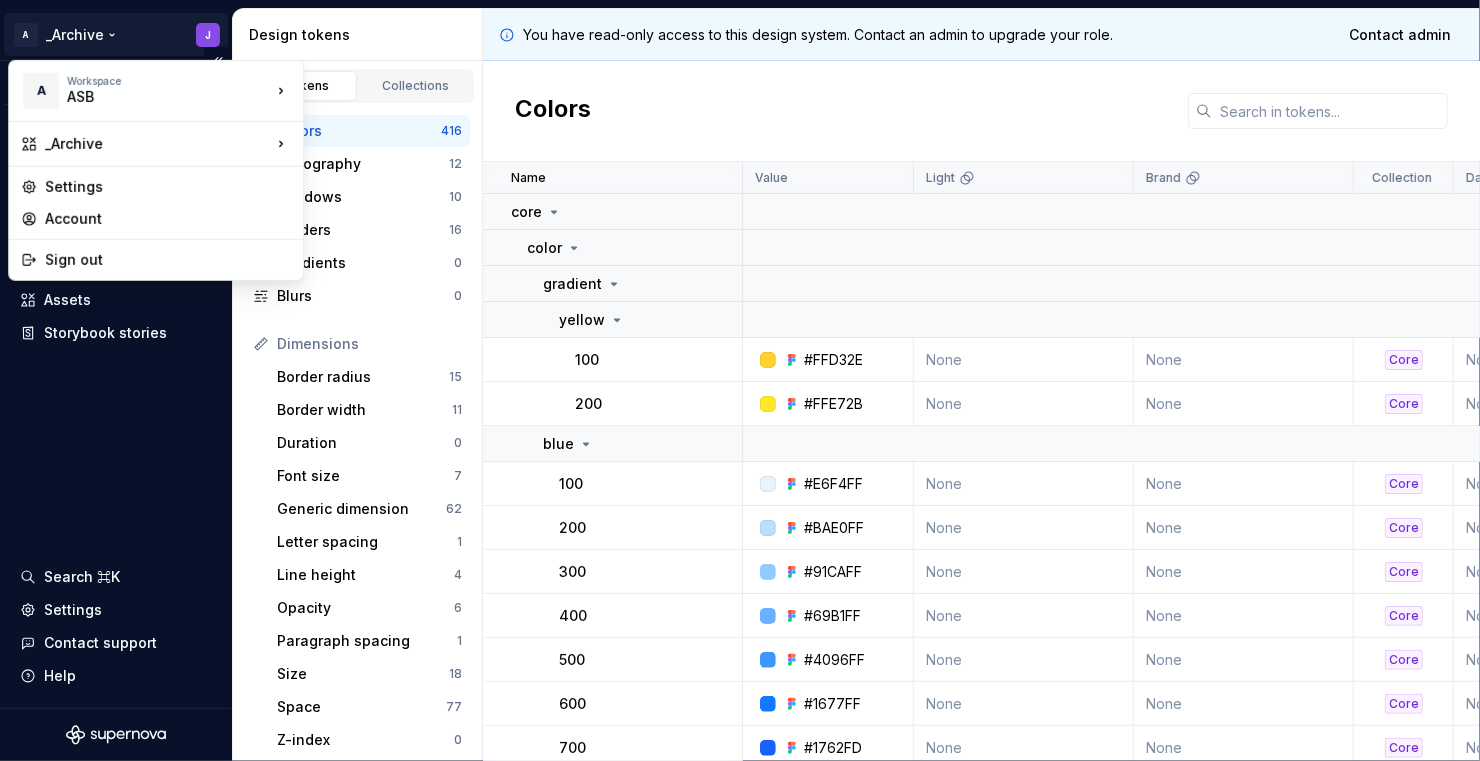 click on "A _Archive J Version Current draft Documentation Dataset Default Design tokens Components Assets Storybook stories Search ⌘K Settings Contact support Help Design tokens All tokens Collections Colors 416 Typography 12 Shadows 10 Borders 16 Gradients 0 Blurs 0 Dimensions Border radius 15 Border width 11 Duration 0 Font size 7 Generic dimension 62 Letter spacing 1 Line height 4 Opacity 6 Paragraph spacing 1 Size 18 Space 77 Z-index 0 Options Text decoration 2 Text case 2 Visibility 0 Strings Font family 2 Font weight/style 3 Generic string 1 Product copy 0 You have read-only access to this design system. Contact an admin to upgrade your role. Contact admin Colors Name Value Light Brand Collection Dark StyledLight StyledDark Token set Description Last updated core color gradient yellow 100 #FFD32E None None Core None None None None 5 months ago 200 #FFE72B None None Core None None None None 5 months ago blue 100 #E6F4FF None None Core None None None None 5 months ago 200 #BAE0FF None None Core None None None 10" at bounding box center (740, 380) 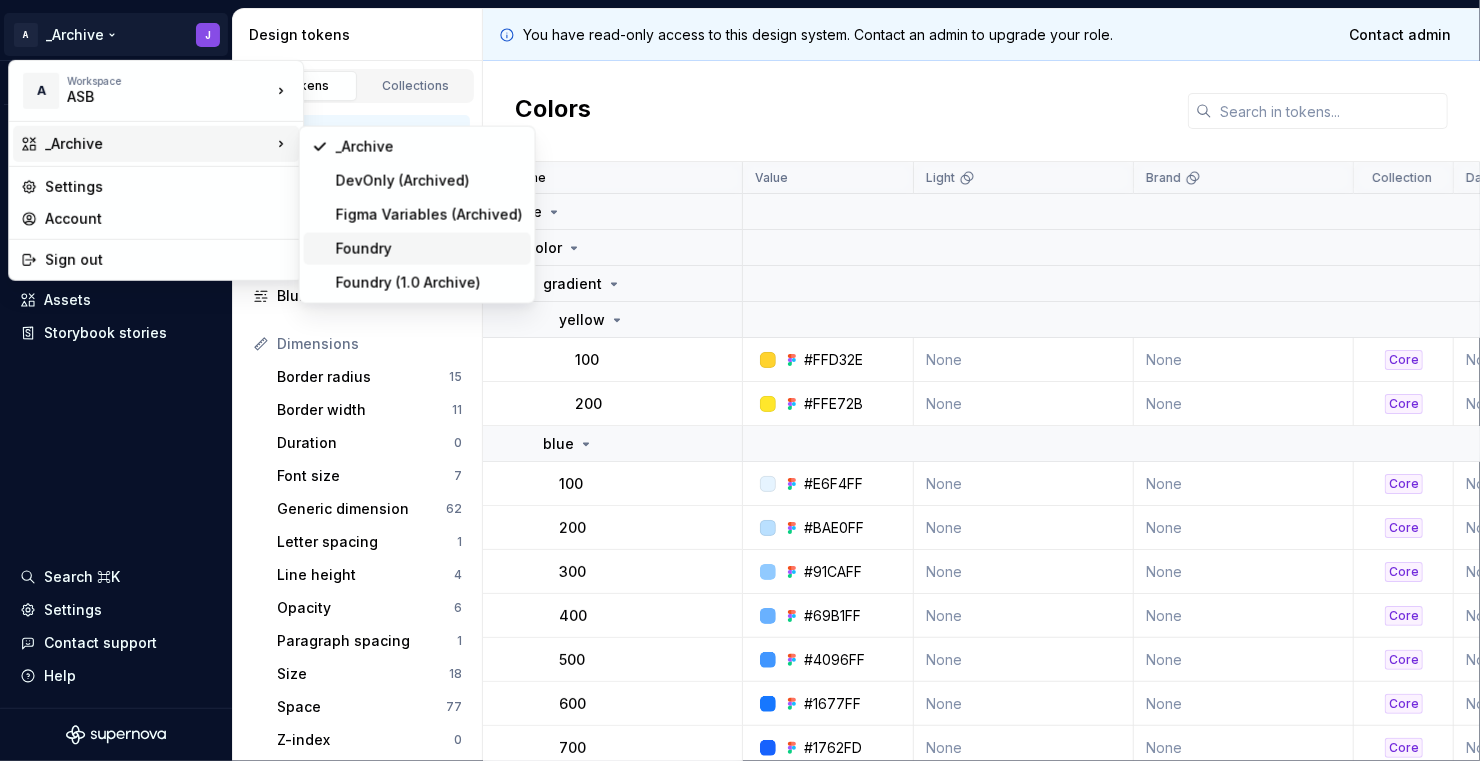 click on "Foundry" at bounding box center (429, 249) 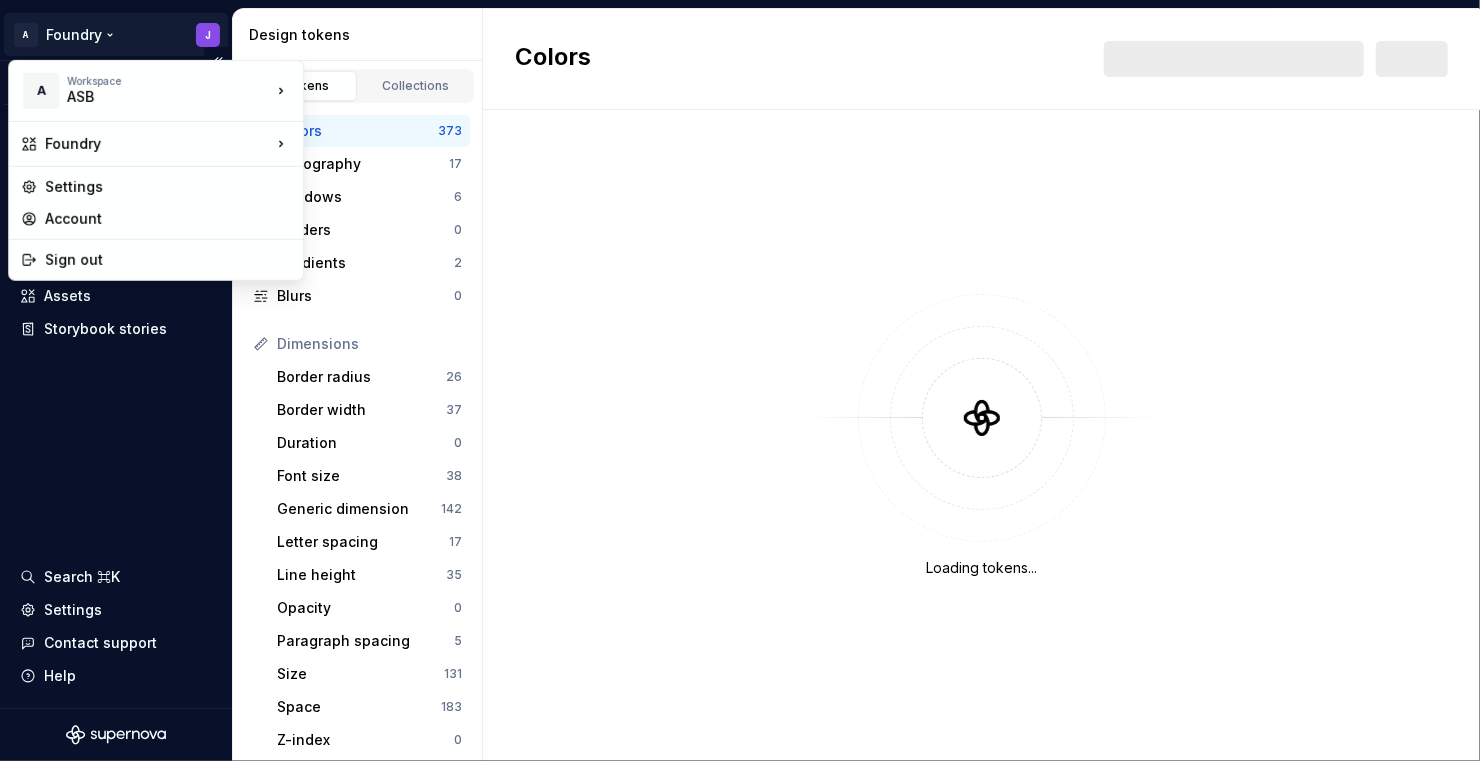 click on "A Foundry J Version Current draft Documentation Design system data Design tokens Components Assets Storybook stories Search ⌘K Settings Contact support Help Design tokens All tokens Collections Colors 373 Typography 17 Shadows 6 Borders 0 Gradients 2 Blurs 0 Dimensions Border radius 26 Border width 37 Duration 0 Font size 38 Generic dimension 142 Letter spacing 17 Line height 35 Opacity 0 Paragraph spacing 5 Size 131 Space 183 Z-index 0 Options Text decoration 0 Text case 0 Visibility 0 Strings Font family 30 Font weight/style 30 Generic string 5 Product copy 0 You have read-only access to this design system. Contact an admin to upgrade your role. Contact admin Colors Name Value Light Brand Mobile Desktop Syntax: Web Collection Dark Token set Description Last updated theme text information tertiary default blue/800 blue/800 blue/800 None None None Theme blue/600 None 3 months ago onTertiary blue/800 blue/800 blue/800 None None None Theme blue/100 None 3 months ago primary default blue/800 blue/800 blue/800" at bounding box center [740, 380] 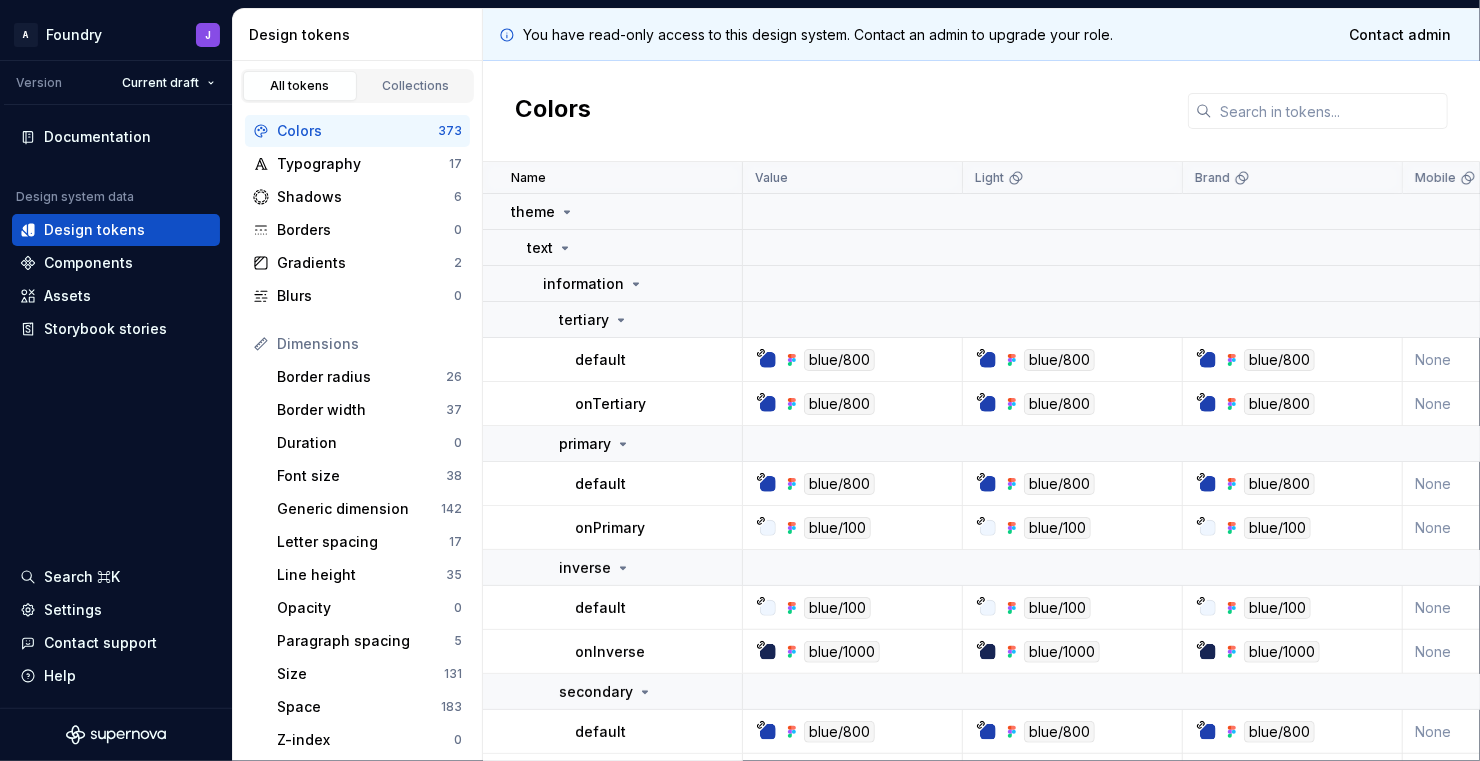 click on "A Foundry J Version Current draft Documentation Design system data Design tokens Components Assets Storybook stories Search ⌘K Settings Contact support Help Design tokens All tokens Collections Colors 373 Typography 17 Shadows 6 Borders 0 Gradients 2 Blurs 0 Dimensions Border radius 26 Border width 37 Duration 0 Font size 38 Generic dimension 142 Letter spacing 17 Line height 35 Opacity 0 Paragraph spacing 5 Size 131 Space 183 Z-index 0 Options Text decoration 0 Text case 0 Visibility 0 Strings Font family 30 Font weight/style 30 Generic string 5 Product copy 0 You have read-only access to this design system. Contact an admin to upgrade your role. Contact admin Colors Name Value Light Brand Mobile Desktop Syntax: Web Collection Dark Token set Description Last updated theme text information tertiary default blue/800 blue/800 blue/800 None None None Theme blue/600 None 3 months ago onTertiary blue/800 blue/800 blue/800 None None None Theme blue/100 None 3 months ago primary default blue/800 blue/800 blue/800" at bounding box center (740, 380) 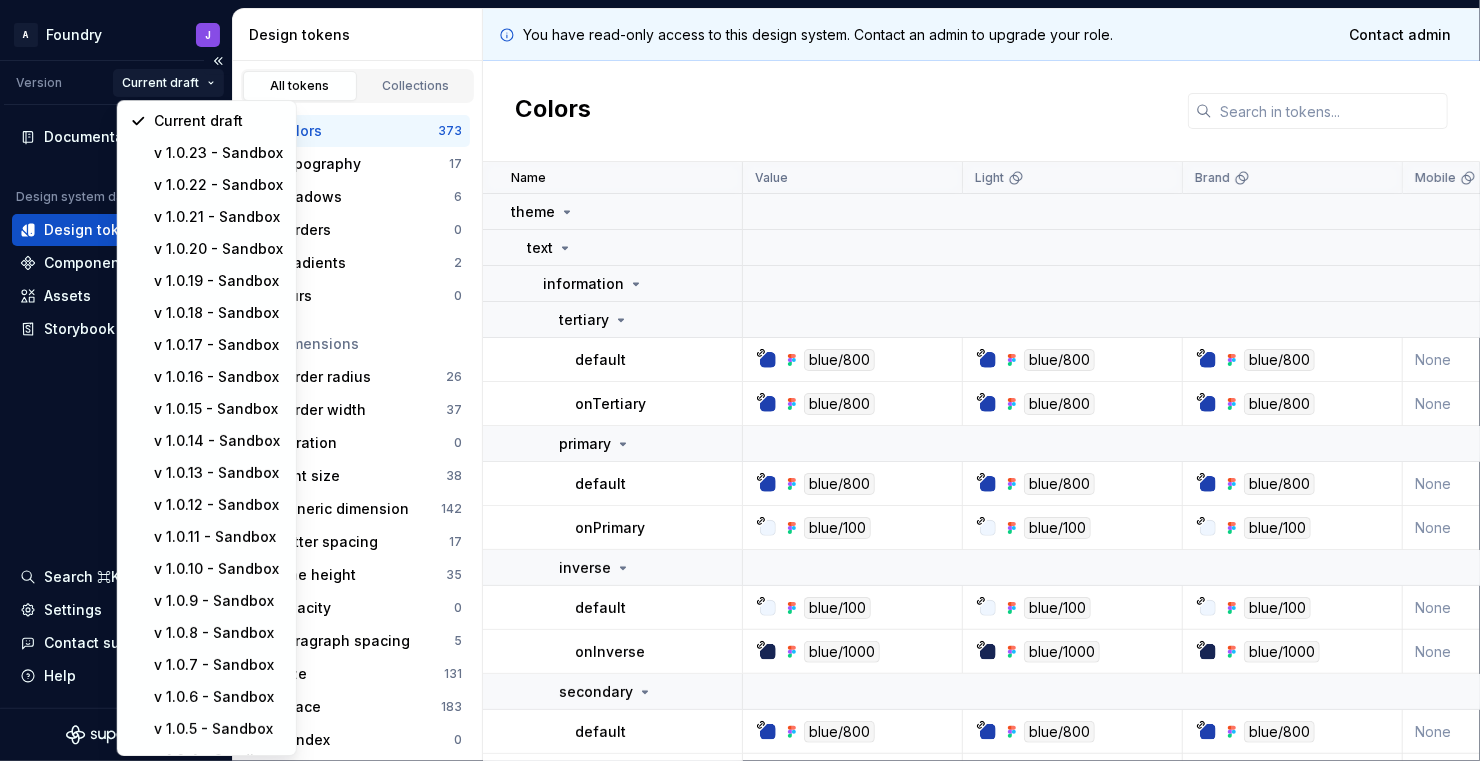 click on "A Foundry J Version Current draft Documentation Design system data Design tokens Components Assets Storybook stories Search ⌘K Settings Contact support Help Design tokens All tokens Collections Colors 373 Typography 17 Shadows 6 Borders 0 Gradients 2 Blurs 0 Dimensions Border radius 26 Border width 37 Duration 0 Font size 38 Generic dimension 142 Letter spacing 17 Line height 35 Opacity 0 Paragraph spacing 5 Size 131 Space 183 Z-index 0 Options Text decoration 0 Text case 0 Visibility 0 Strings Font family 30 Font weight/style 30 Generic string 5 Product copy 0 You have read-only access to this design system. Contact an admin to upgrade your role. Contact admin Colors Name Value Light Brand Mobile Desktop Syntax: Web Collection Dark Token set Description Last updated theme text information tertiary default blue/800 blue/800 blue/800 None None None Theme blue/600 None 3 months ago onTertiary blue/800 blue/800 blue/800 None None None Theme blue/100 None 3 months ago primary default blue/800 blue/800 blue/800" at bounding box center [740, 380] 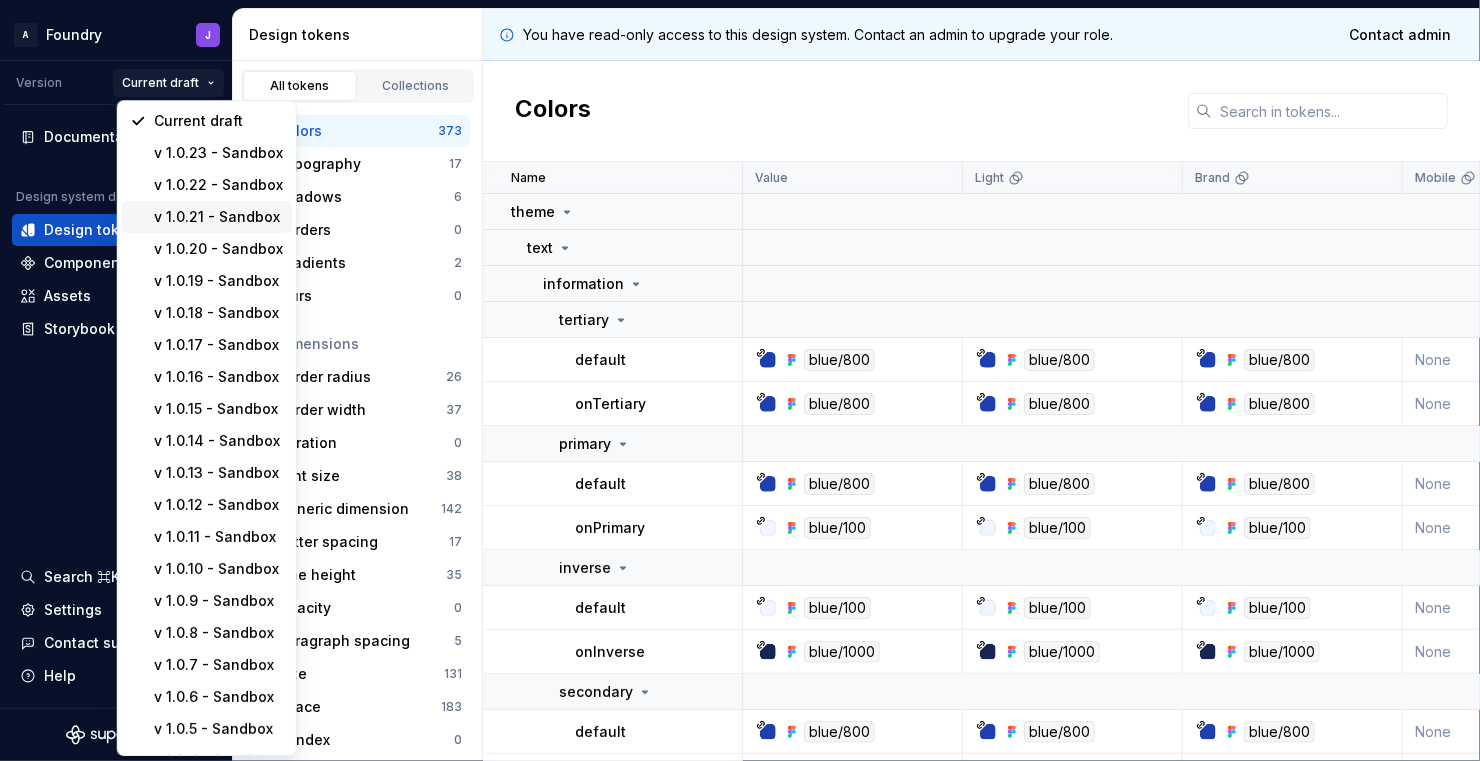 scroll, scrollTop: 153, scrollLeft: 0, axis: vertical 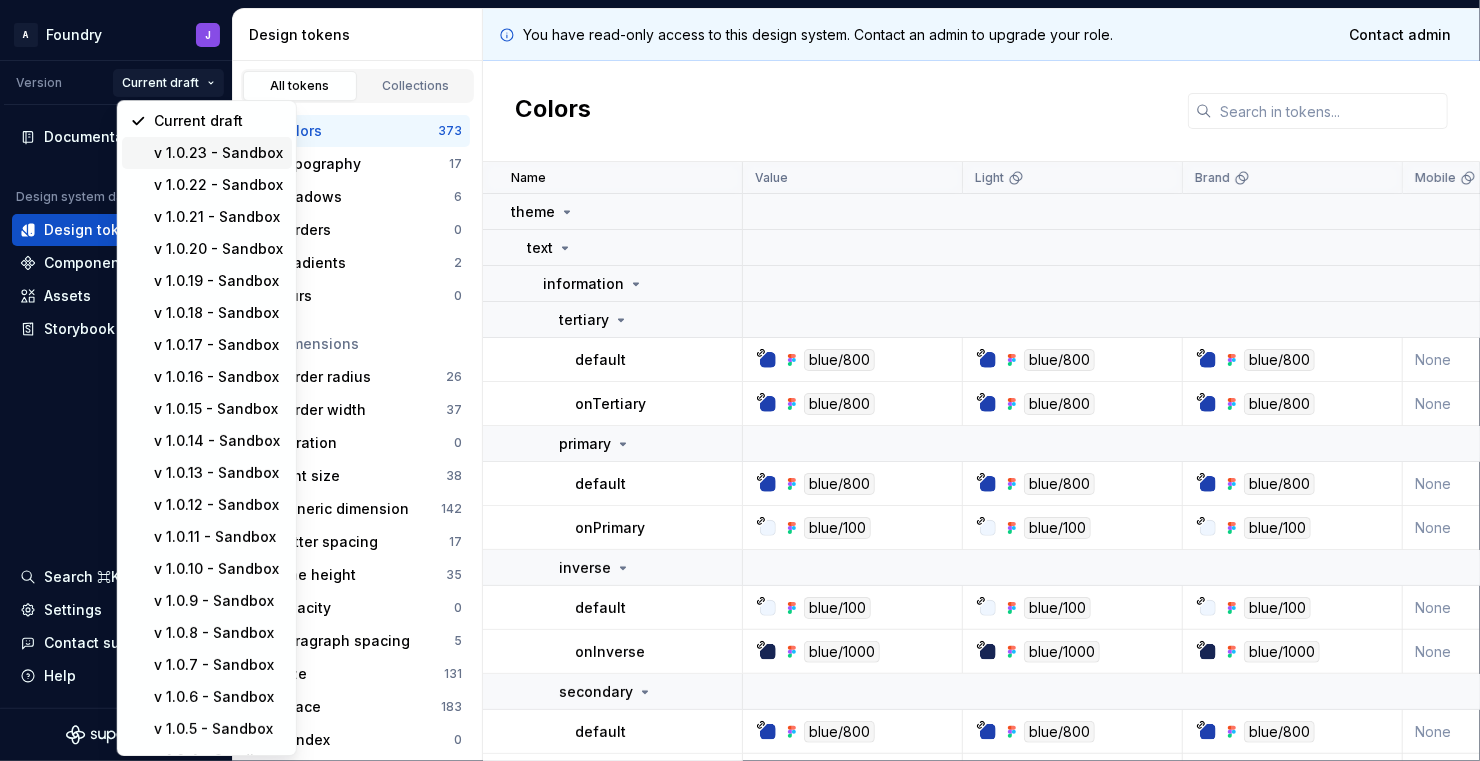 click on "v 1.0.23 - Sandbox" at bounding box center (219, 153) 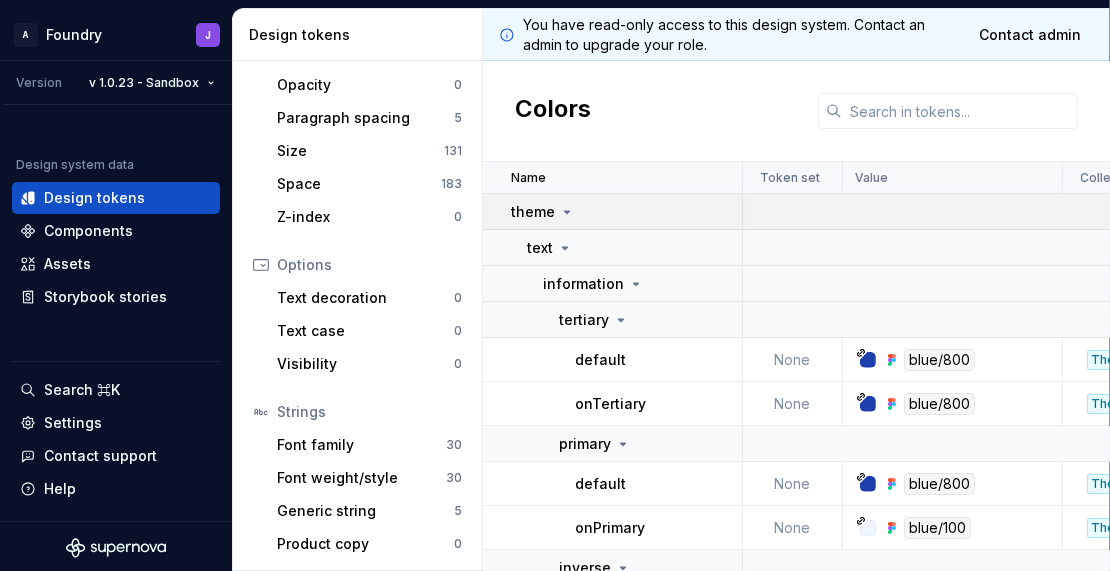 scroll, scrollTop: 0, scrollLeft: 0, axis: both 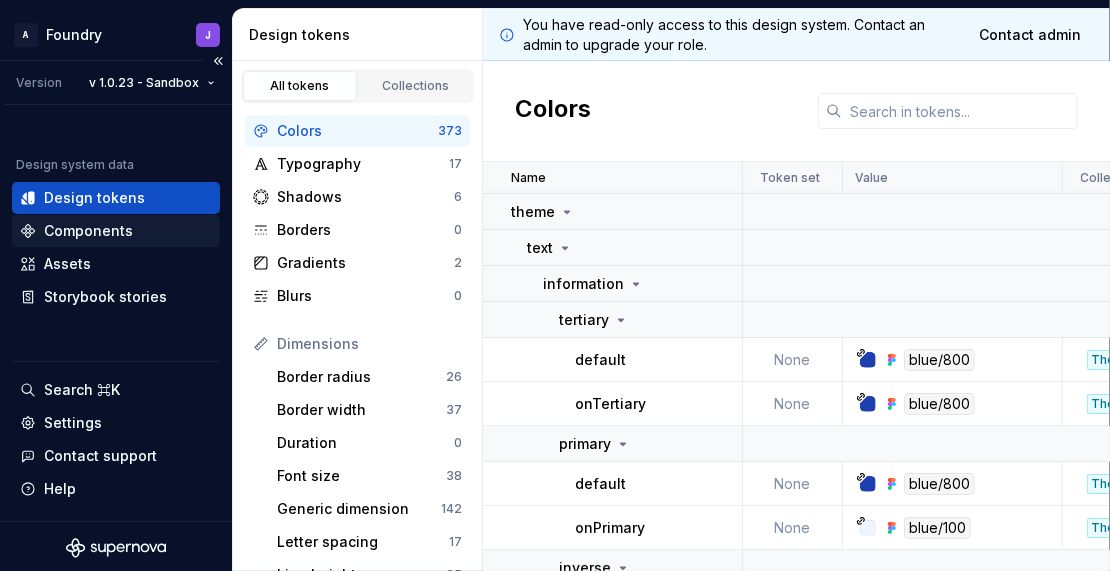 click on "Components" at bounding box center [88, 231] 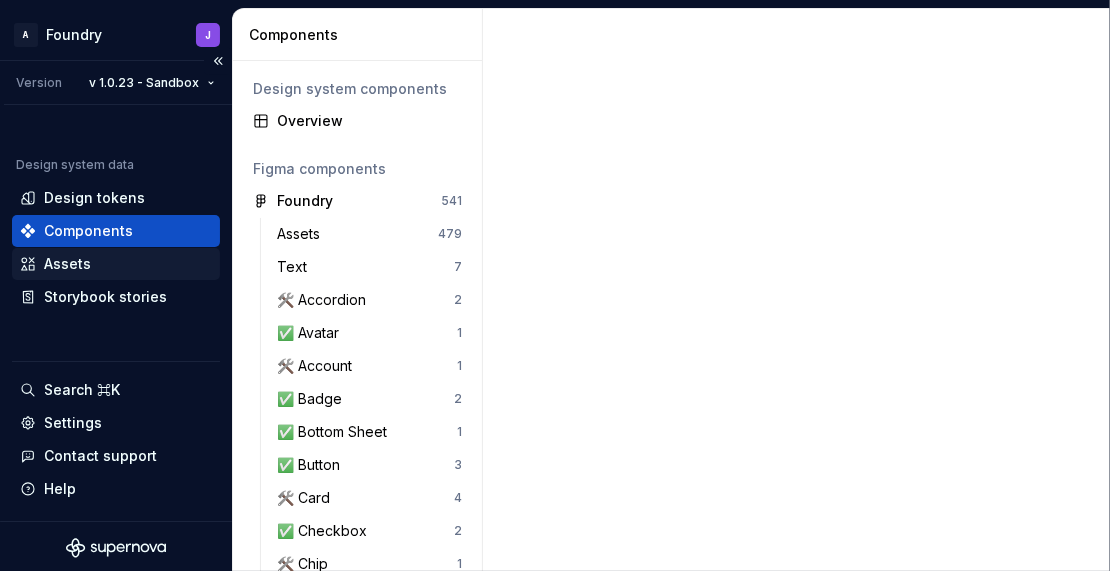 scroll, scrollTop: 2, scrollLeft: 0, axis: vertical 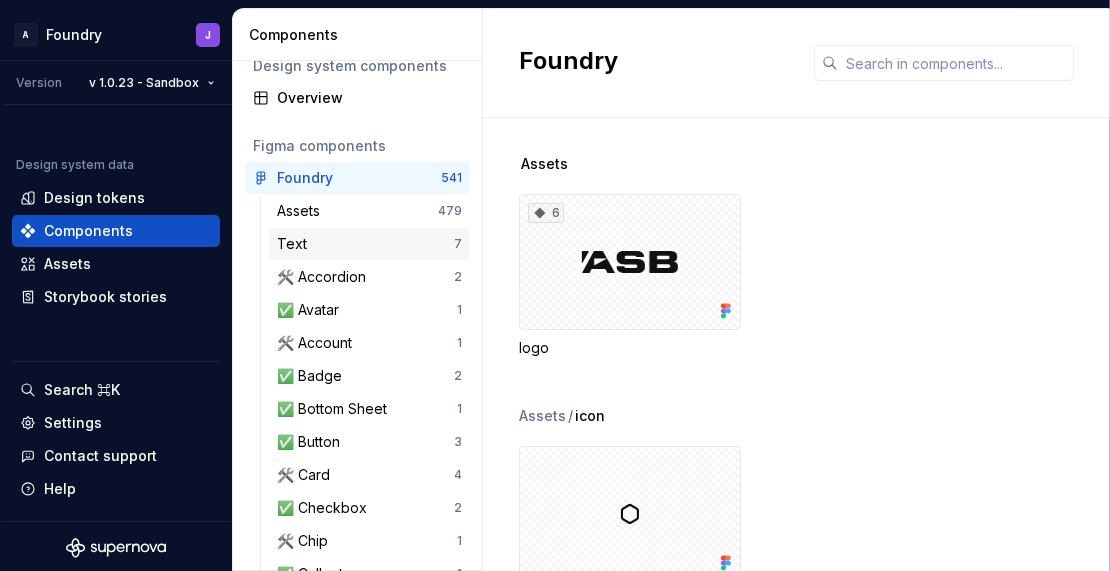 click on "Text" at bounding box center (365, 244) 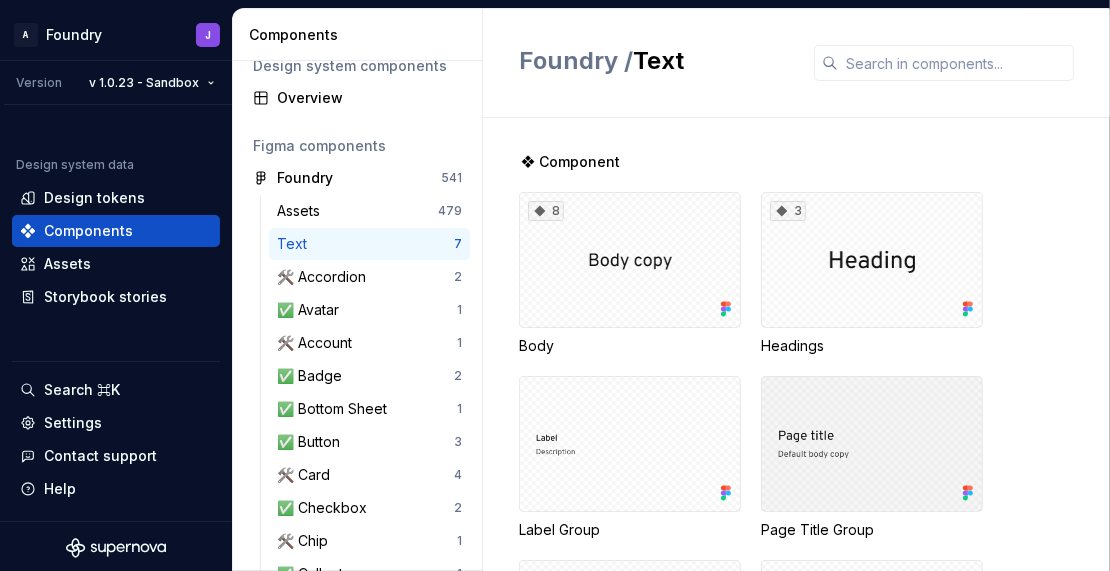 scroll, scrollTop: 0, scrollLeft: 0, axis: both 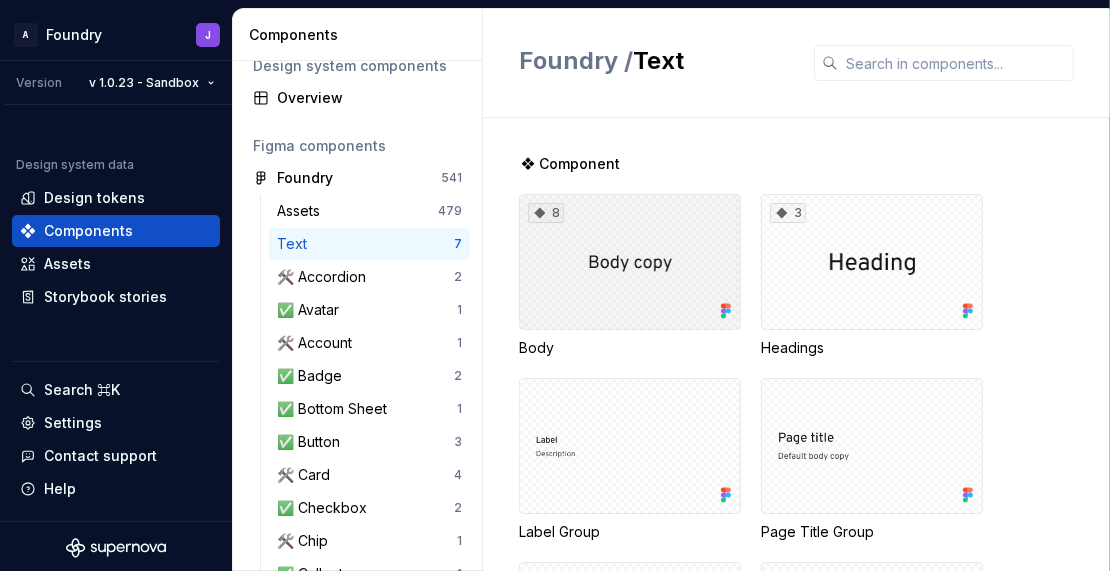 click on "8" at bounding box center (630, 262) 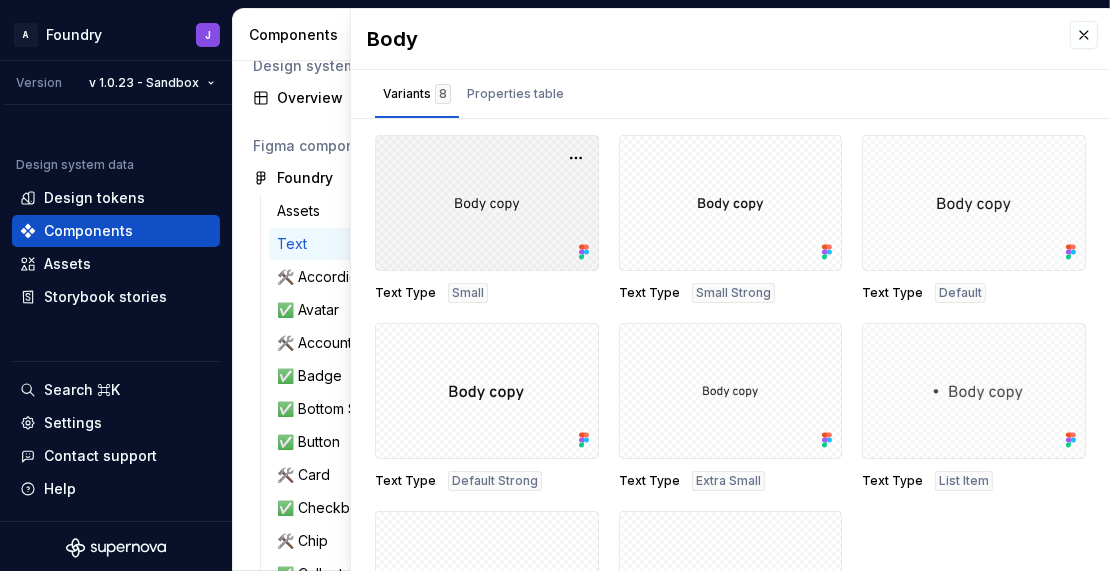 click at bounding box center (487, 203) 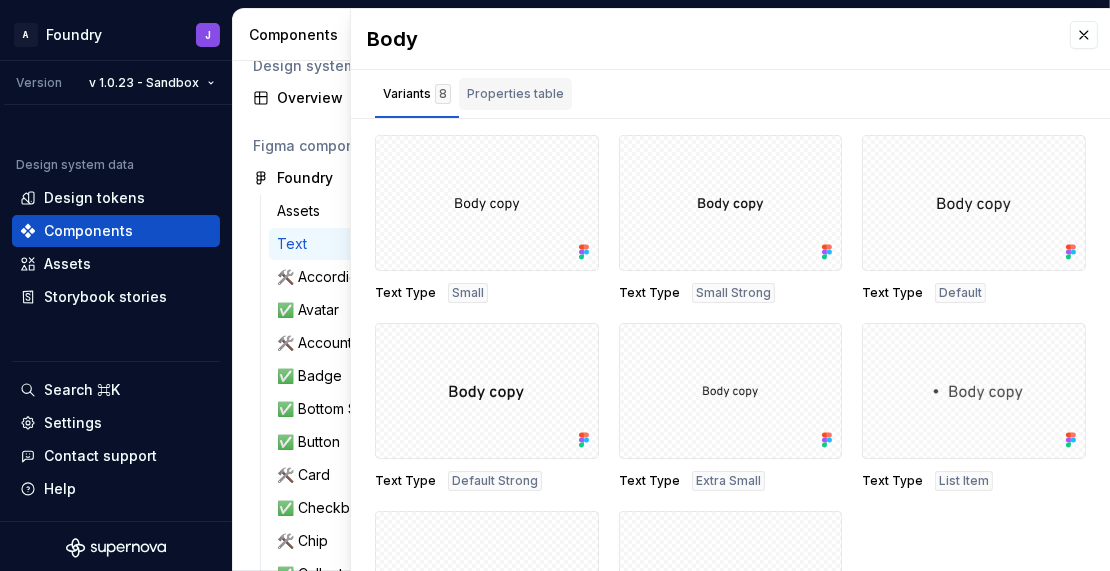 click on "Properties table" at bounding box center [515, 94] 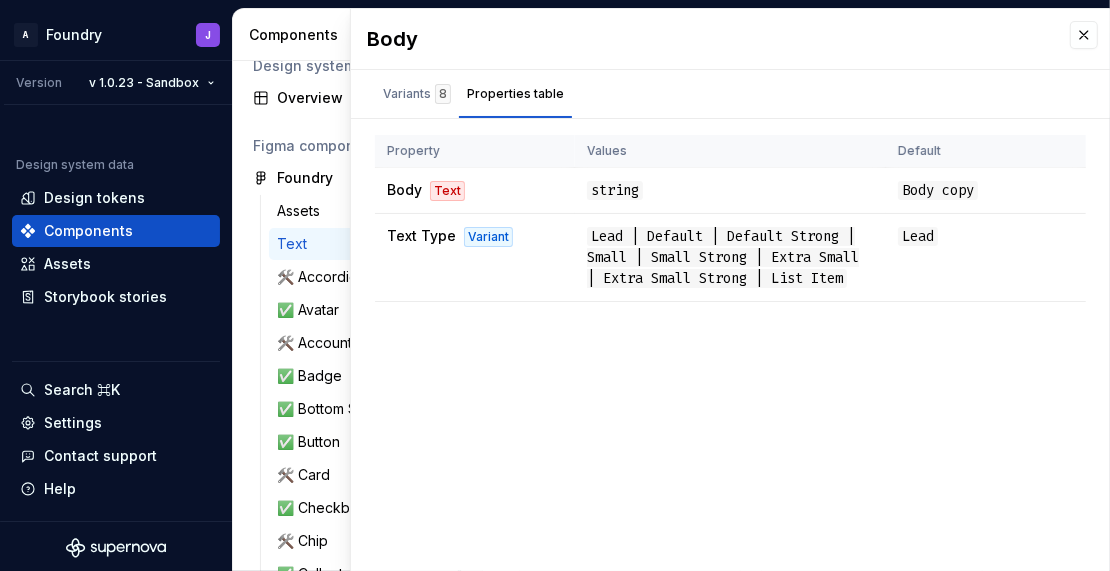 click on "Alisa exploration" at bounding box center [369, 706] 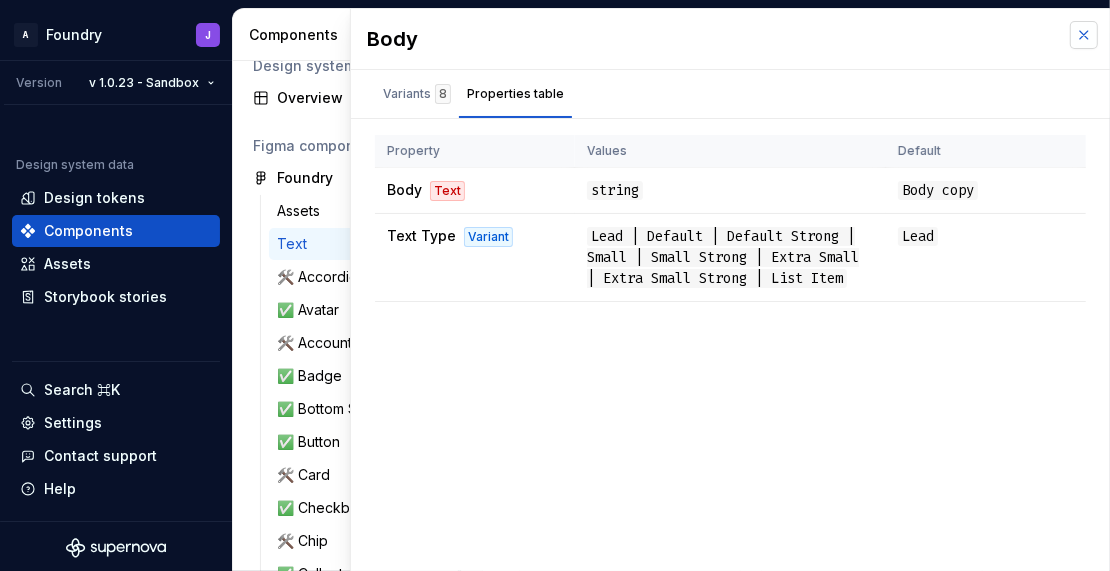 click at bounding box center (1084, 35) 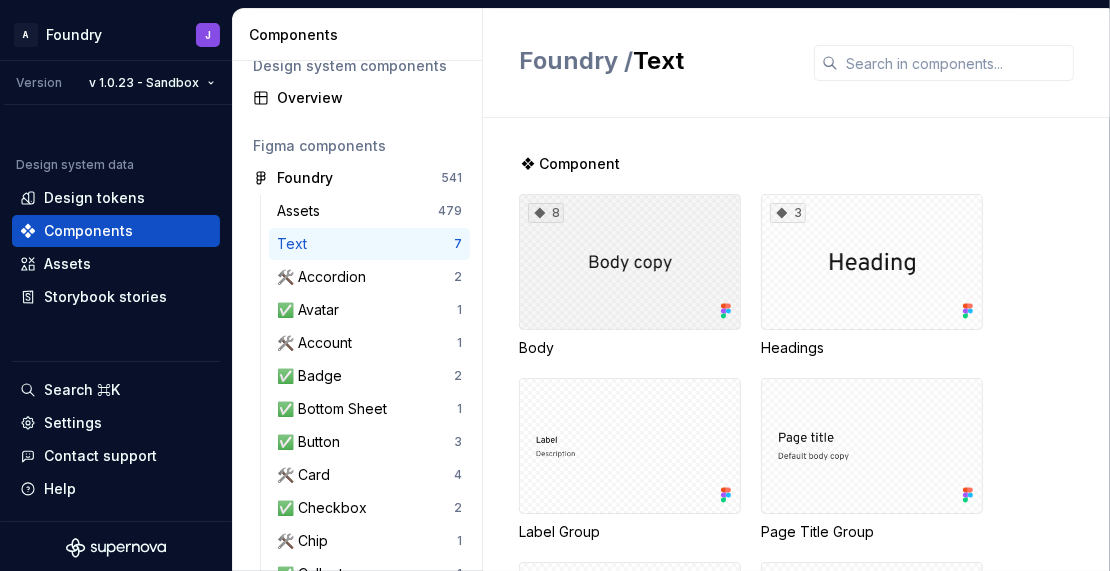 click on "8" at bounding box center [630, 262] 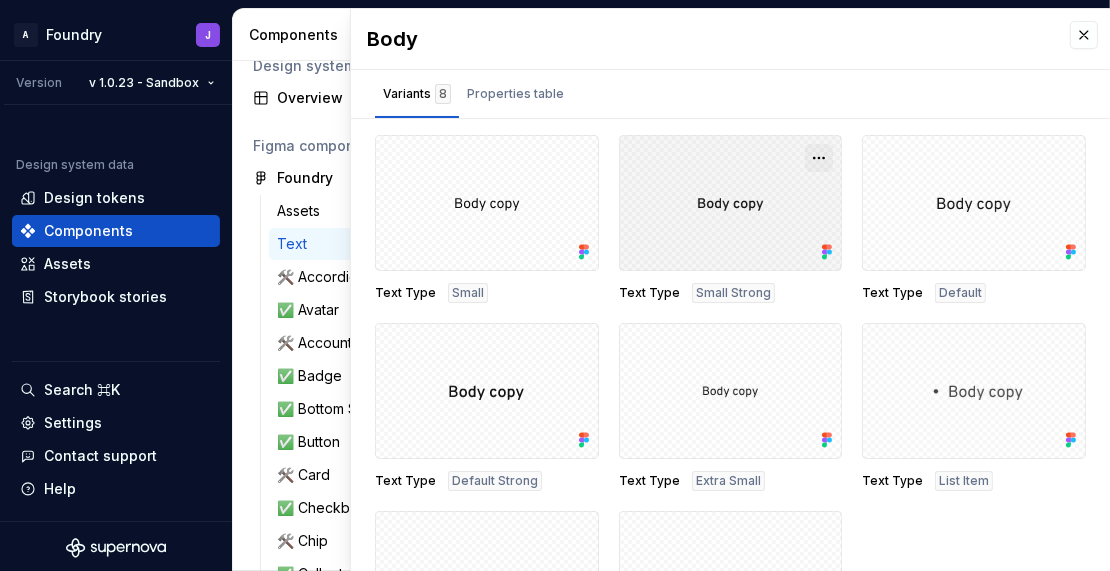 click at bounding box center (819, 158) 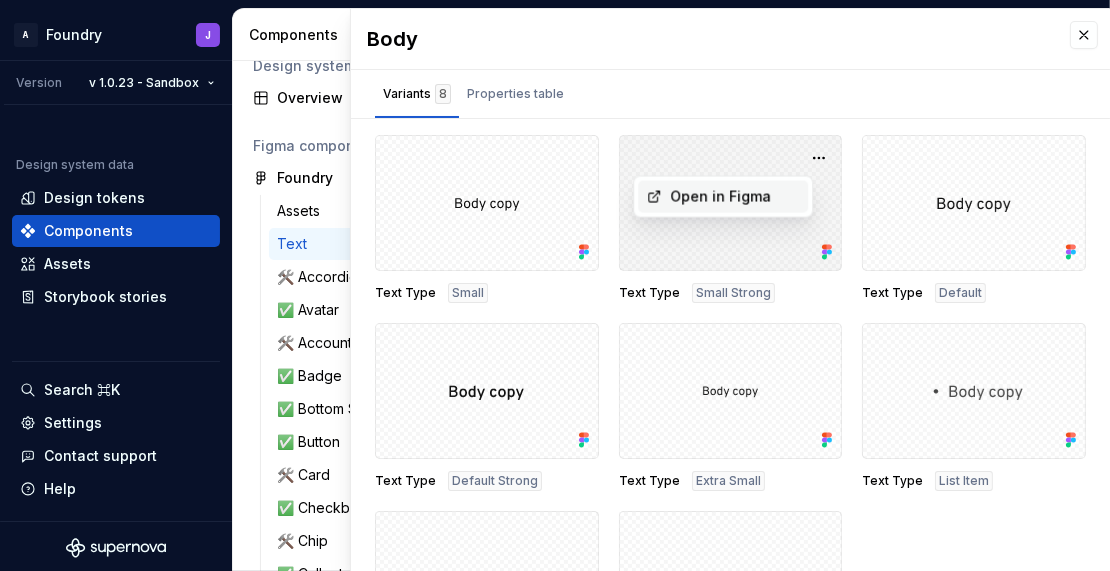 click on "Open in Figma" at bounding box center [723, 197] 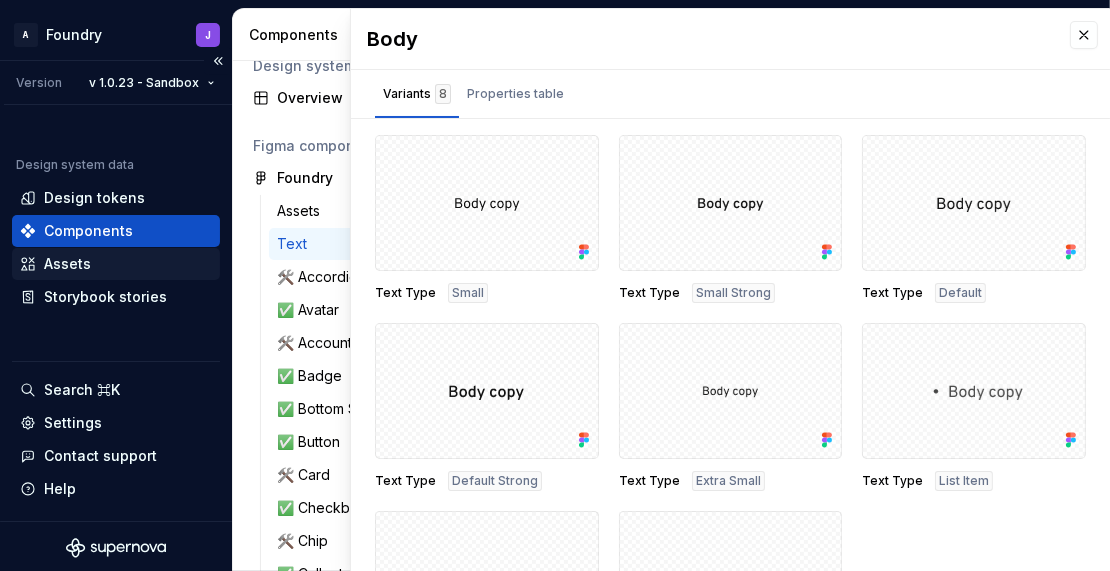 click on "Assets" at bounding box center [67, 264] 